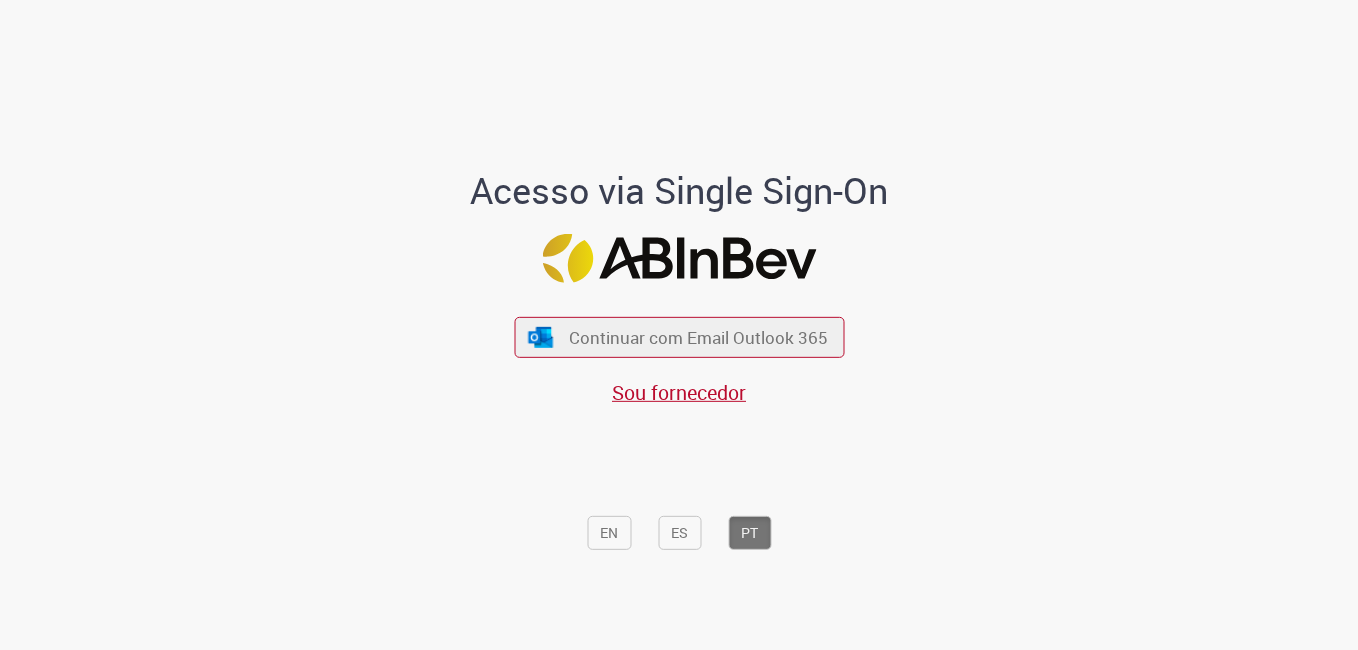 scroll, scrollTop: 0, scrollLeft: 0, axis: both 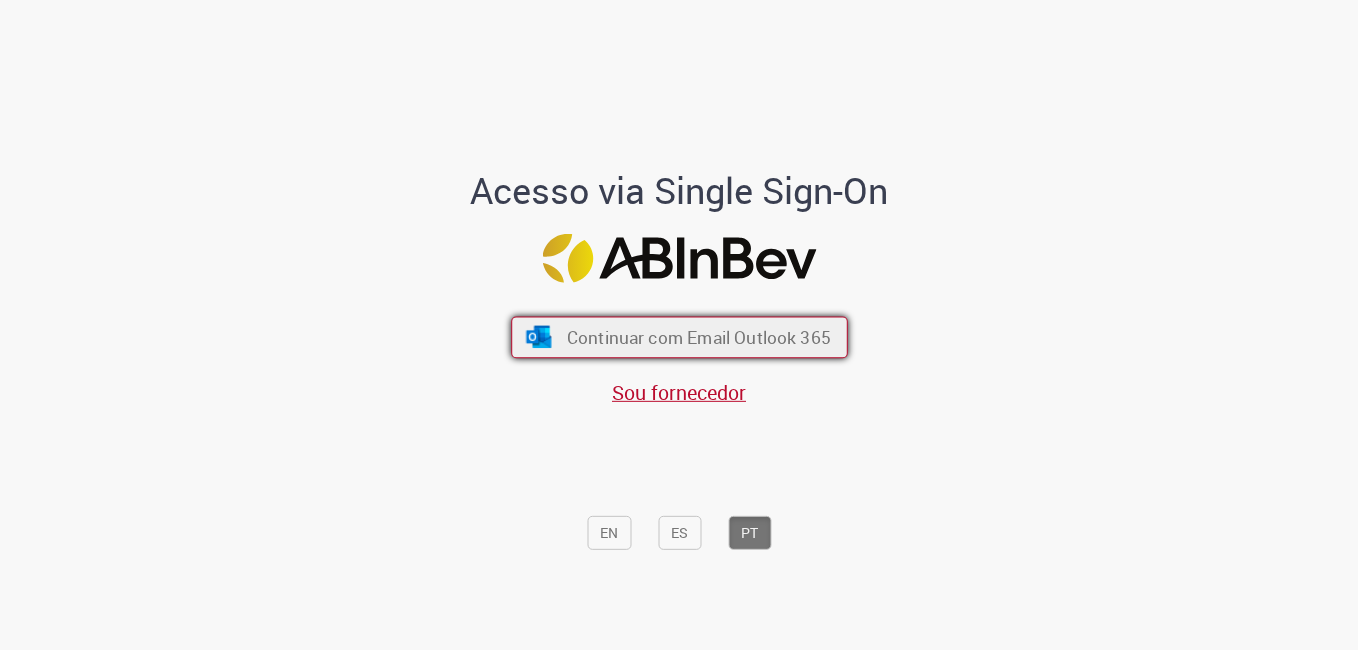 click on "Continuar com Email Outlook 365" at bounding box center [698, 337] 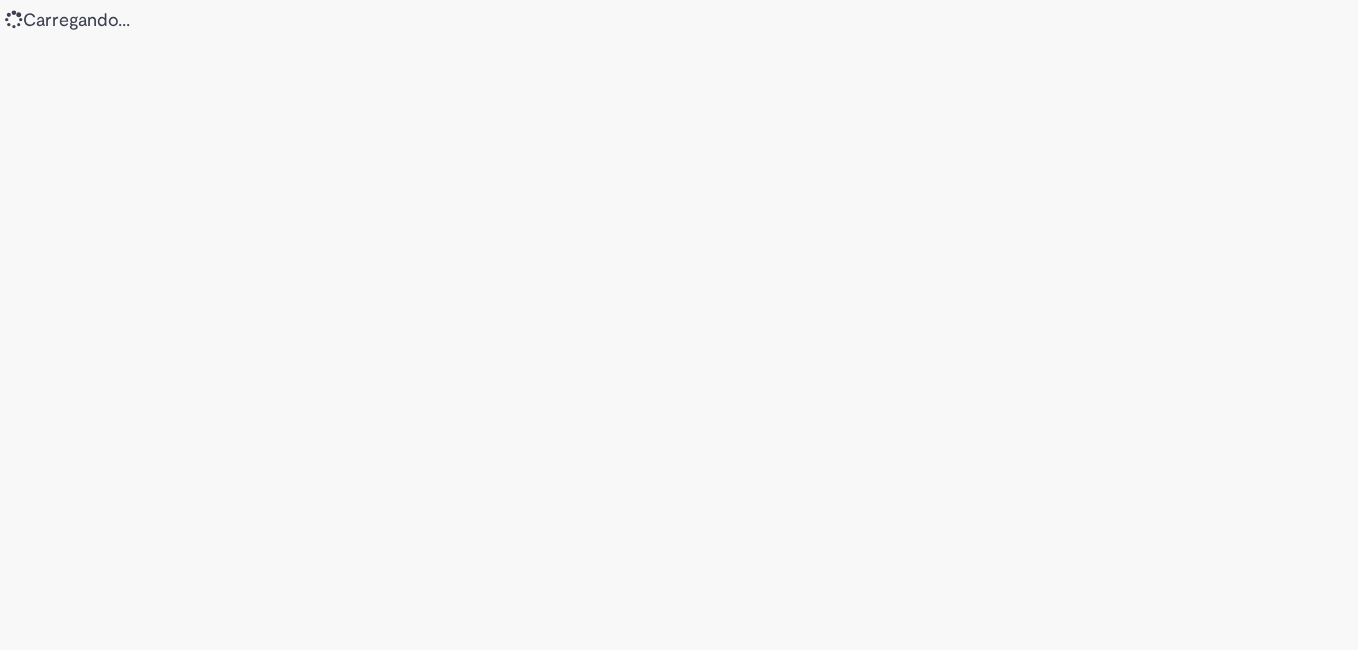 scroll, scrollTop: 0, scrollLeft: 0, axis: both 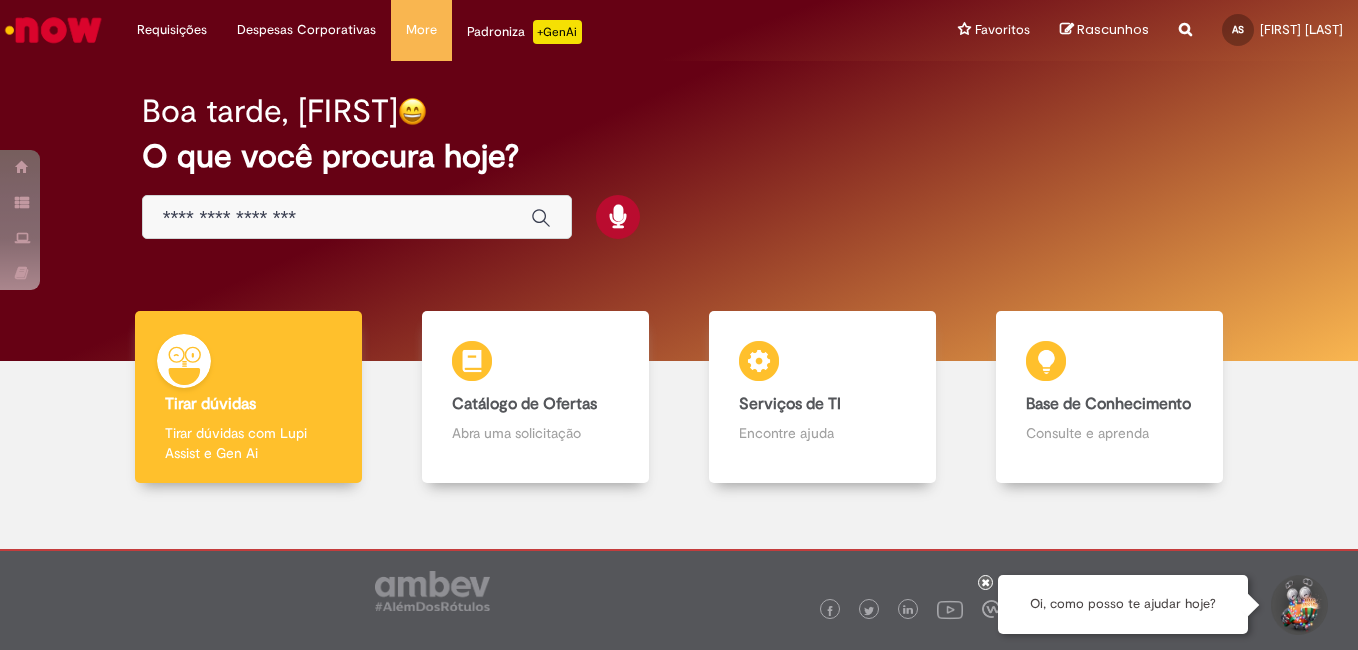 click at bounding box center (337, 218) 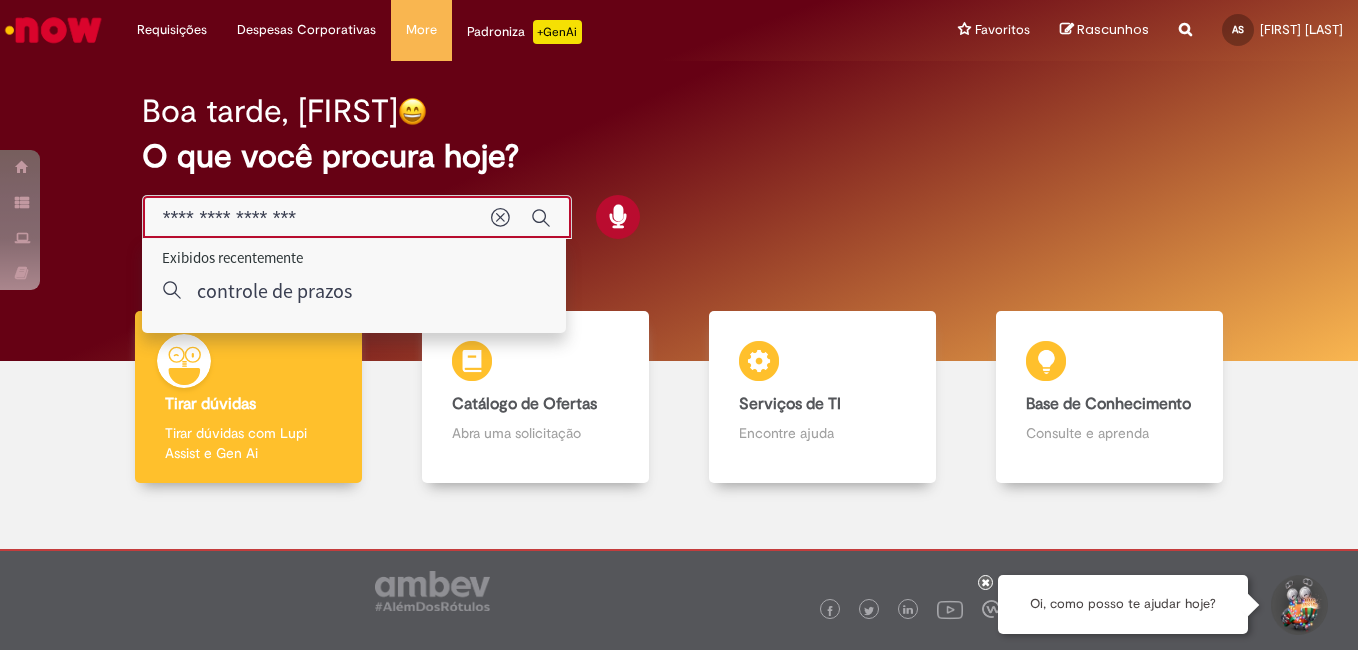 type on "**********" 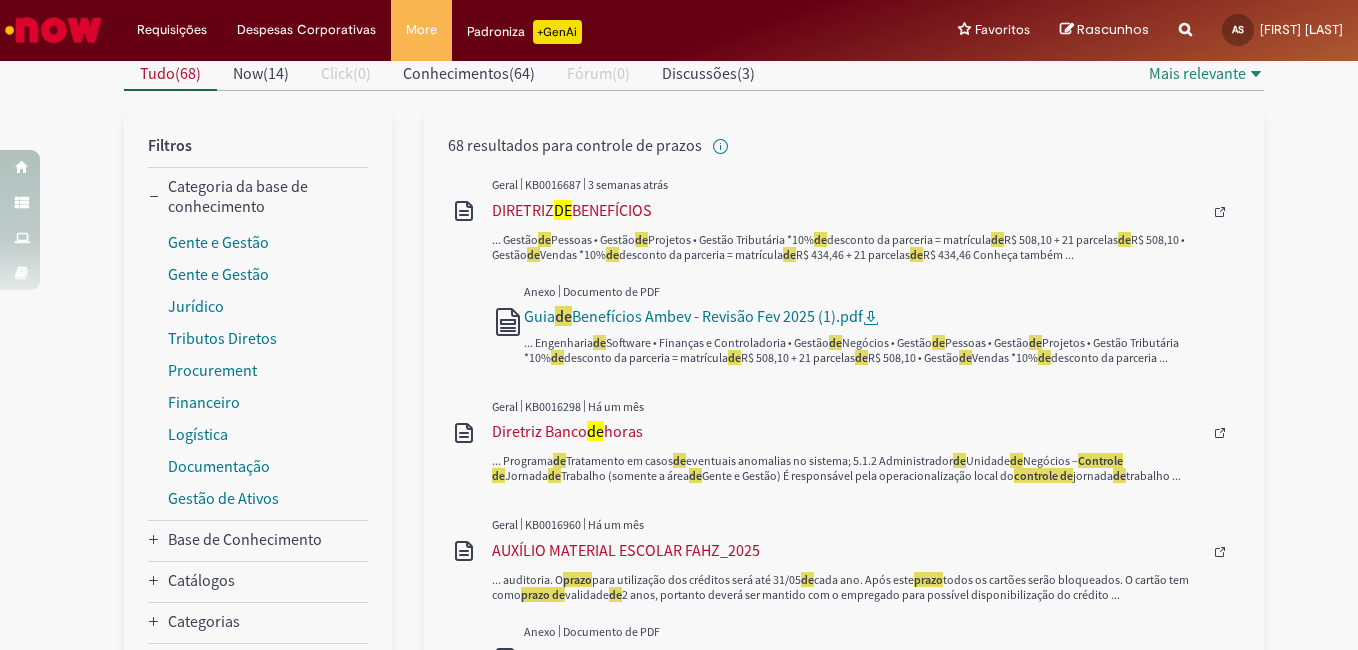 scroll, scrollTop: 0, scrollLeft: 0, axis: both 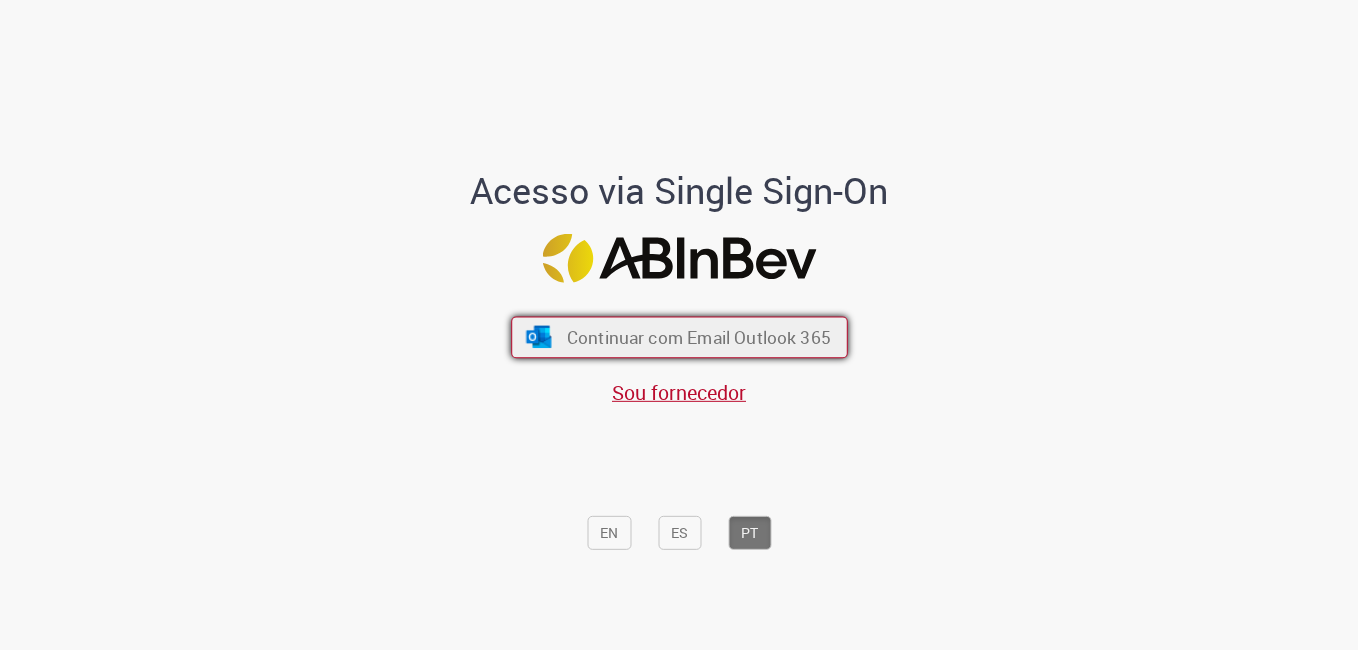 click on "Continuar com Email Outlook 365" at bounding box center [698, 337] 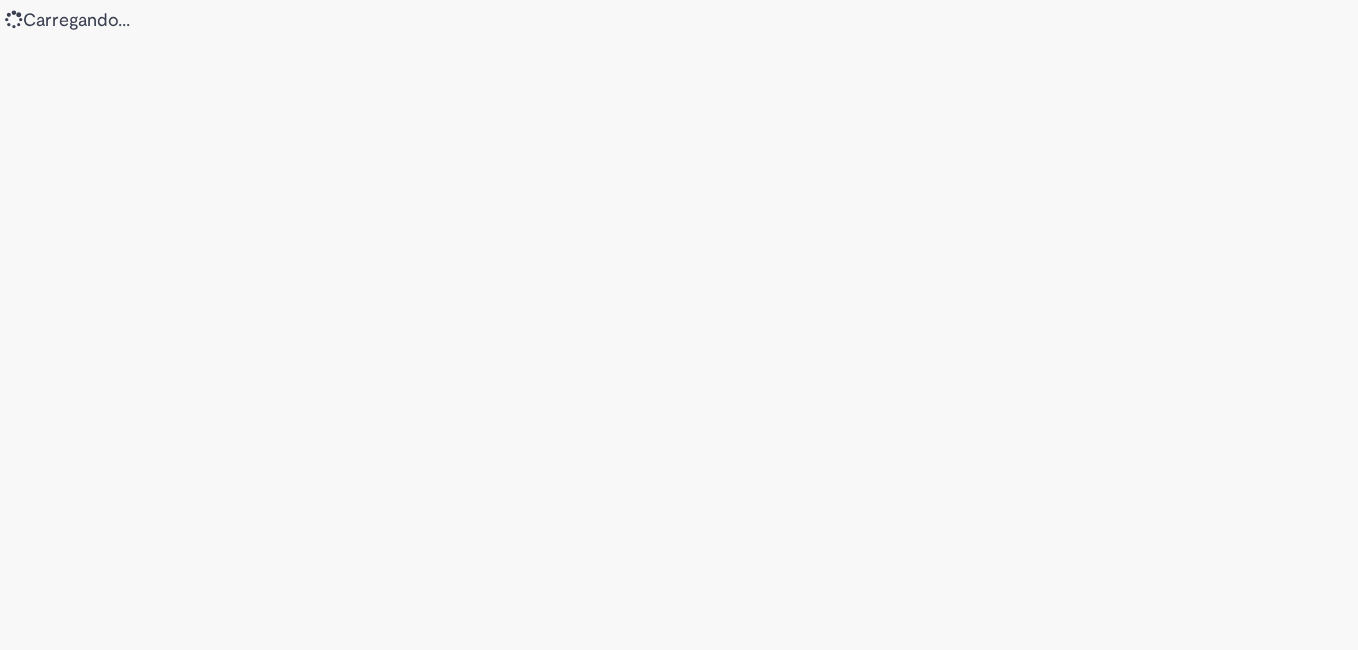 scroll, scrollTop: 0, scrollLeft: 0, axis: both 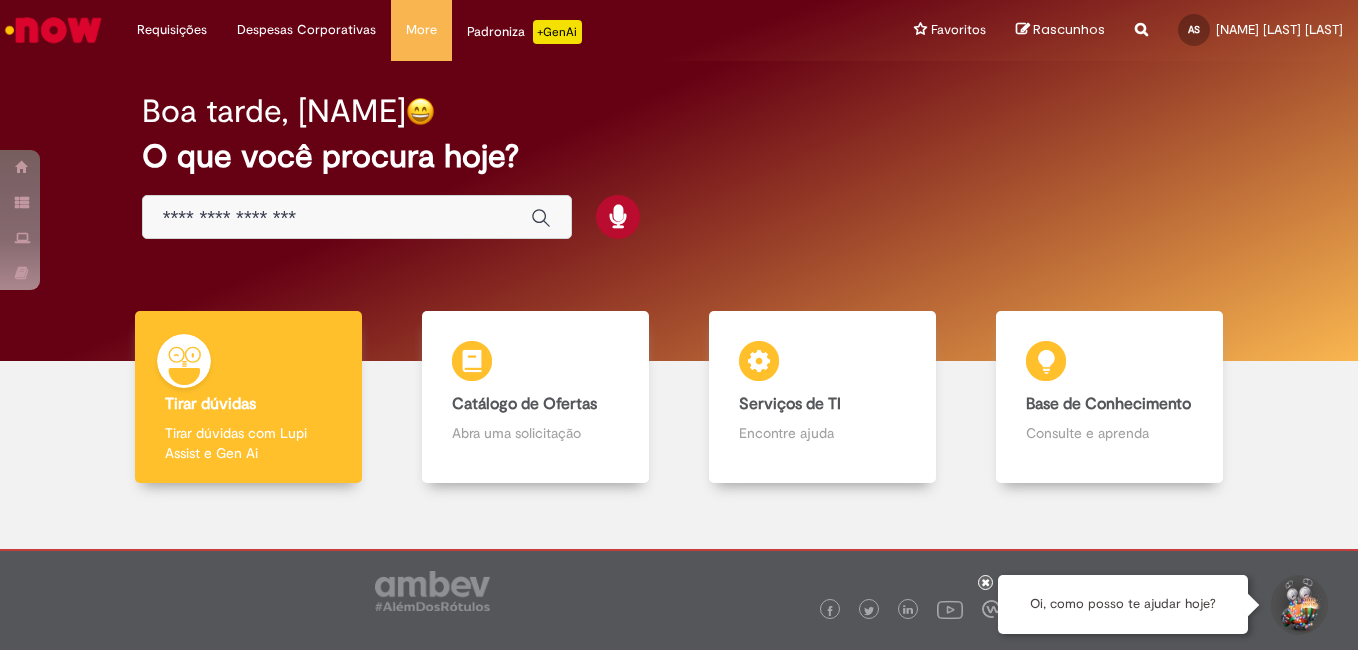 click at bounding box center (357, 217) 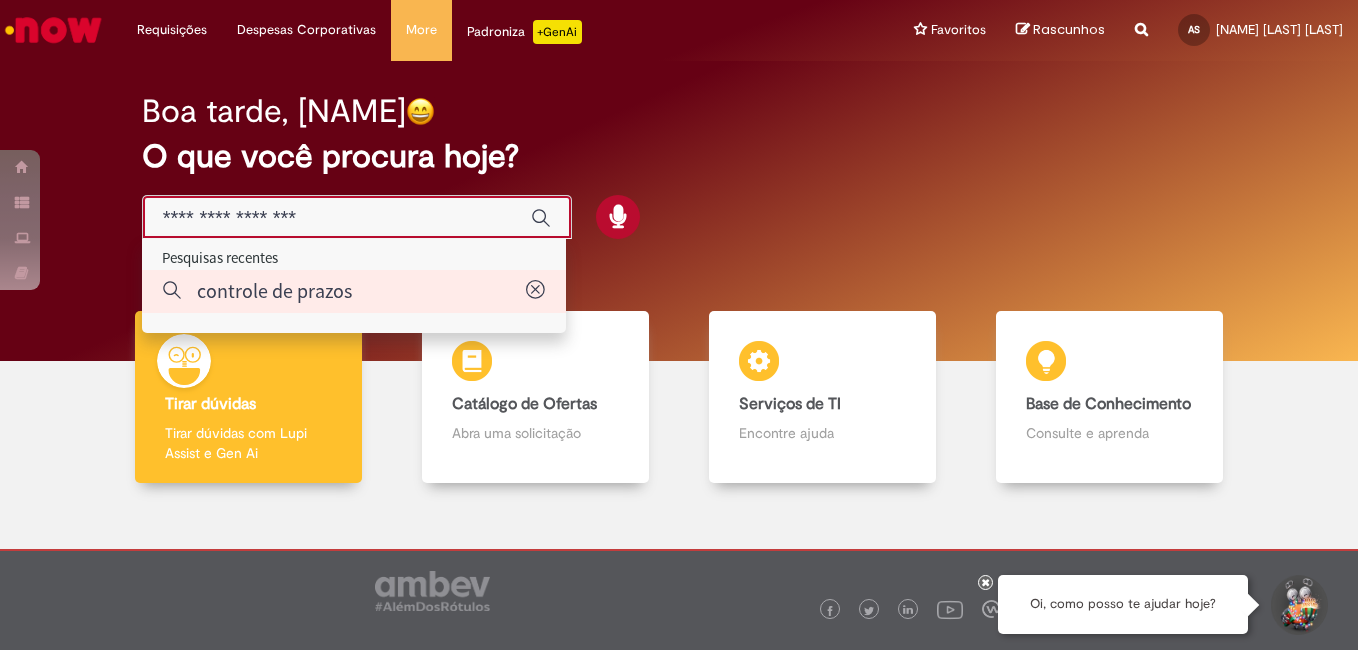 type on "**********" 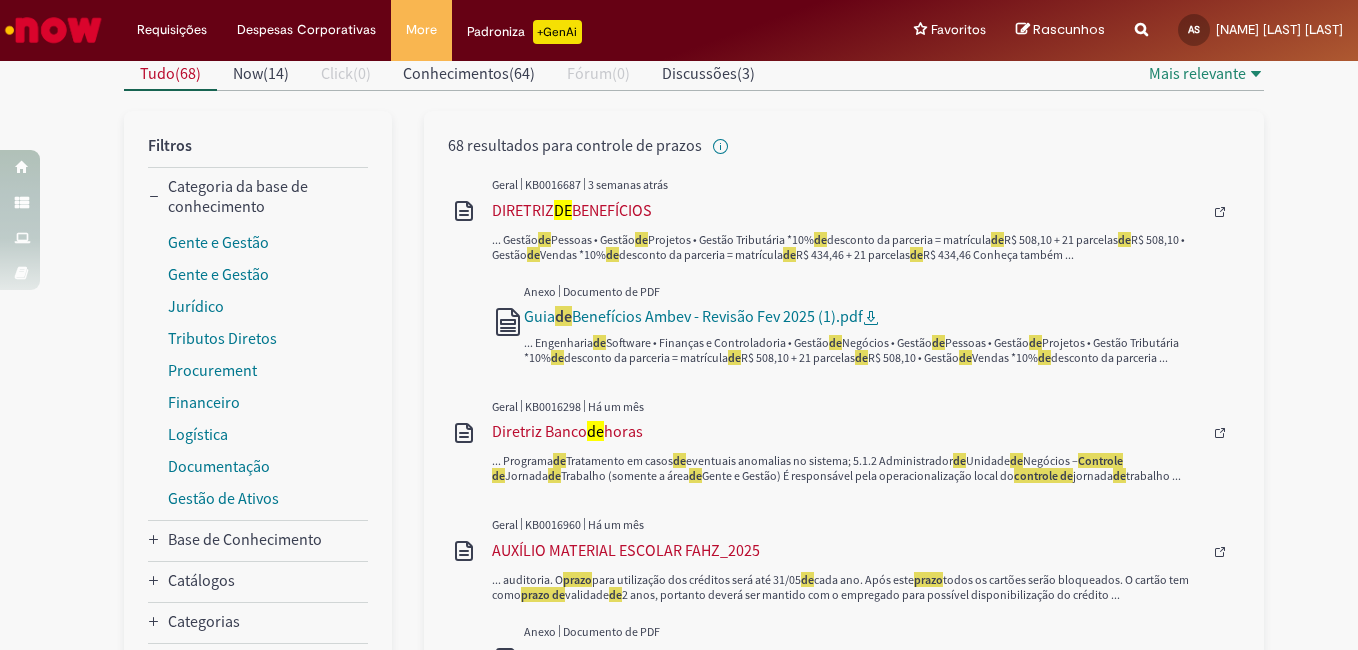 scroll, scrollTop: 100, scrollLeft: 0, axis: vertical 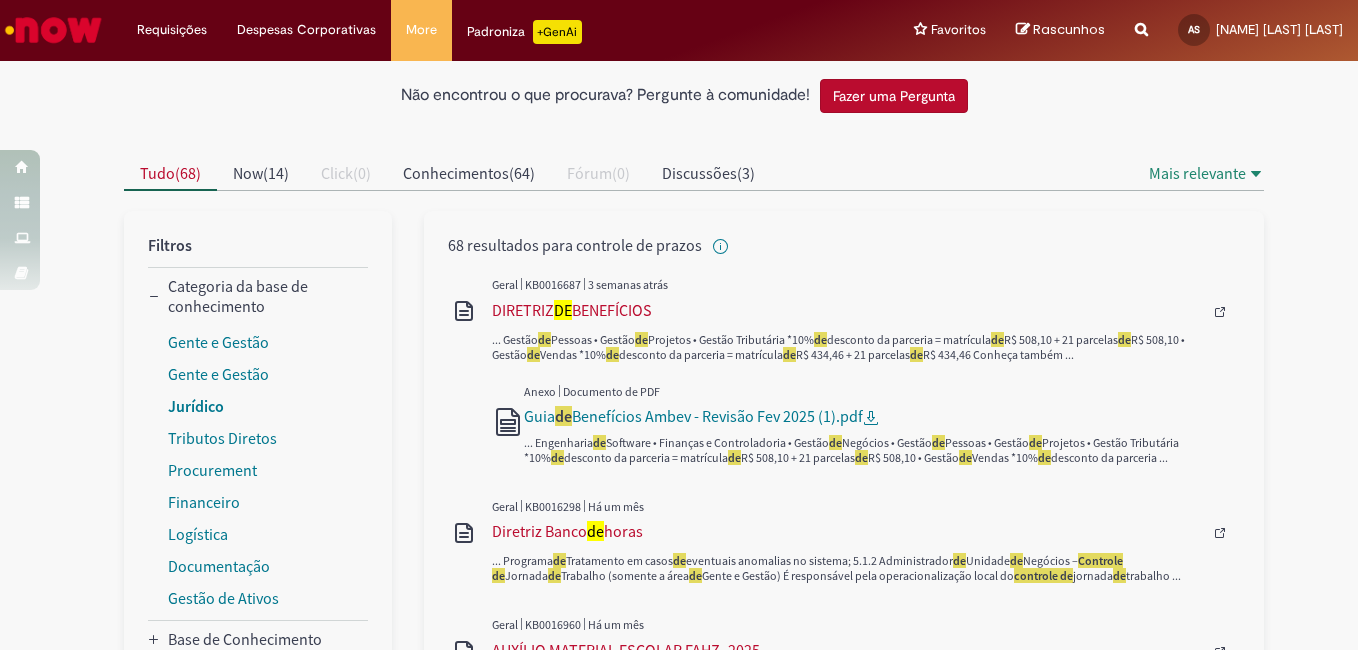 click on "Jurídico" at bounding box center (196, 406) 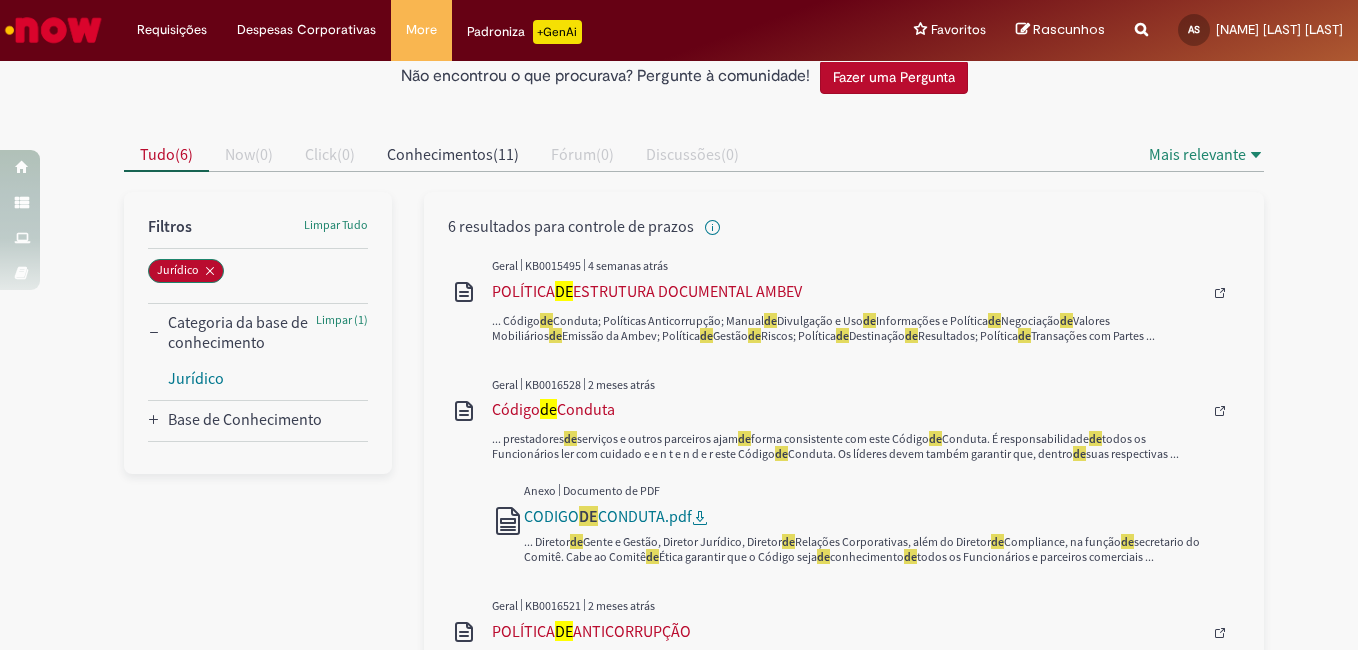 scroll, scrollTop: 0, scrollLeft: 0, axis: both 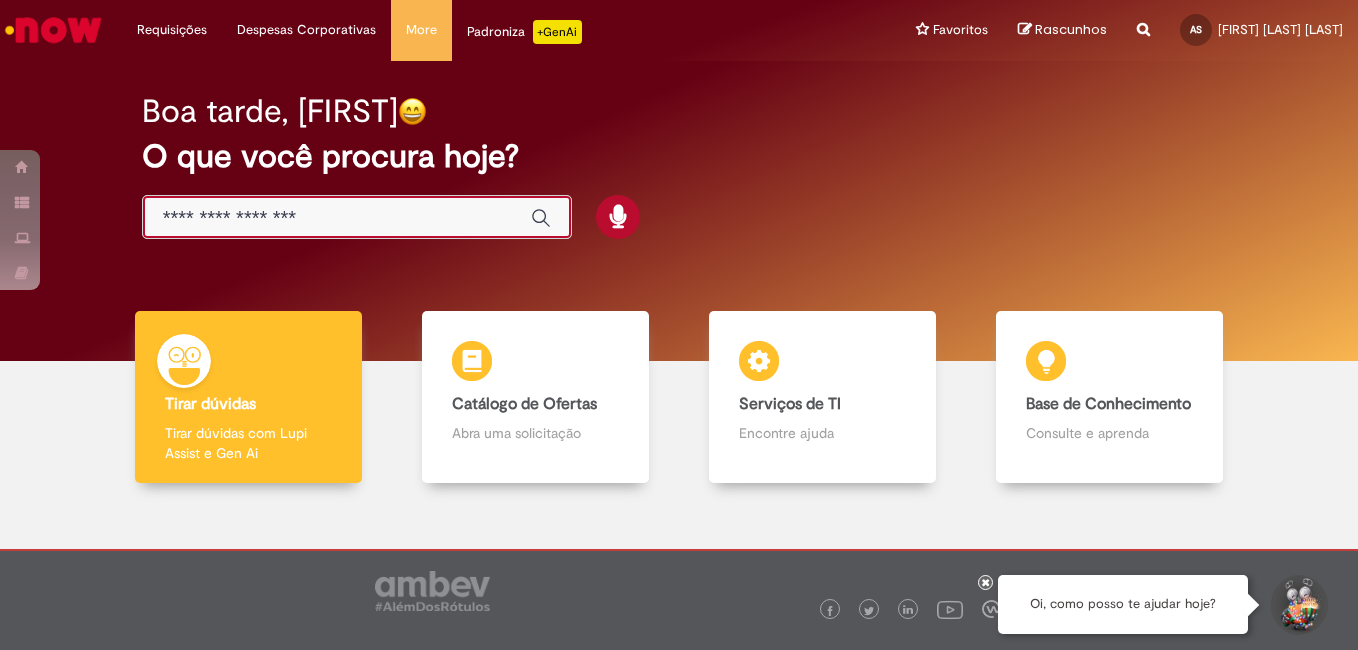 click at bounding box center (337, 218) 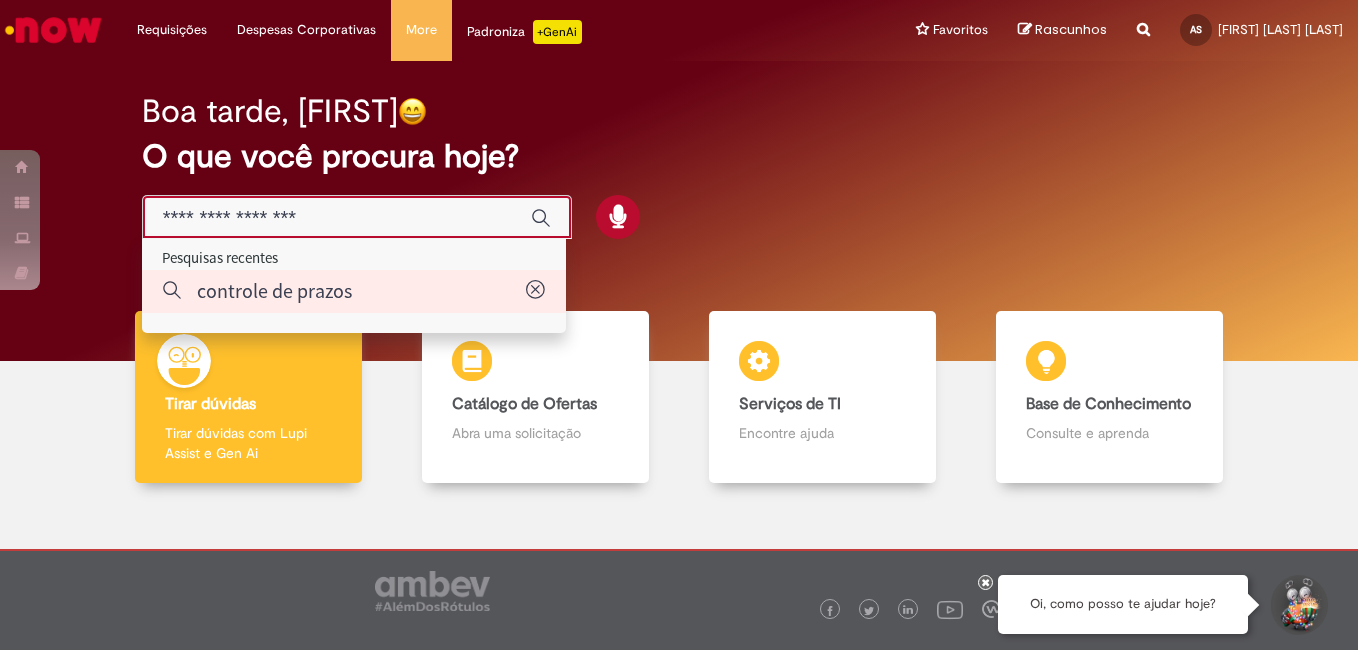 type on "**********" 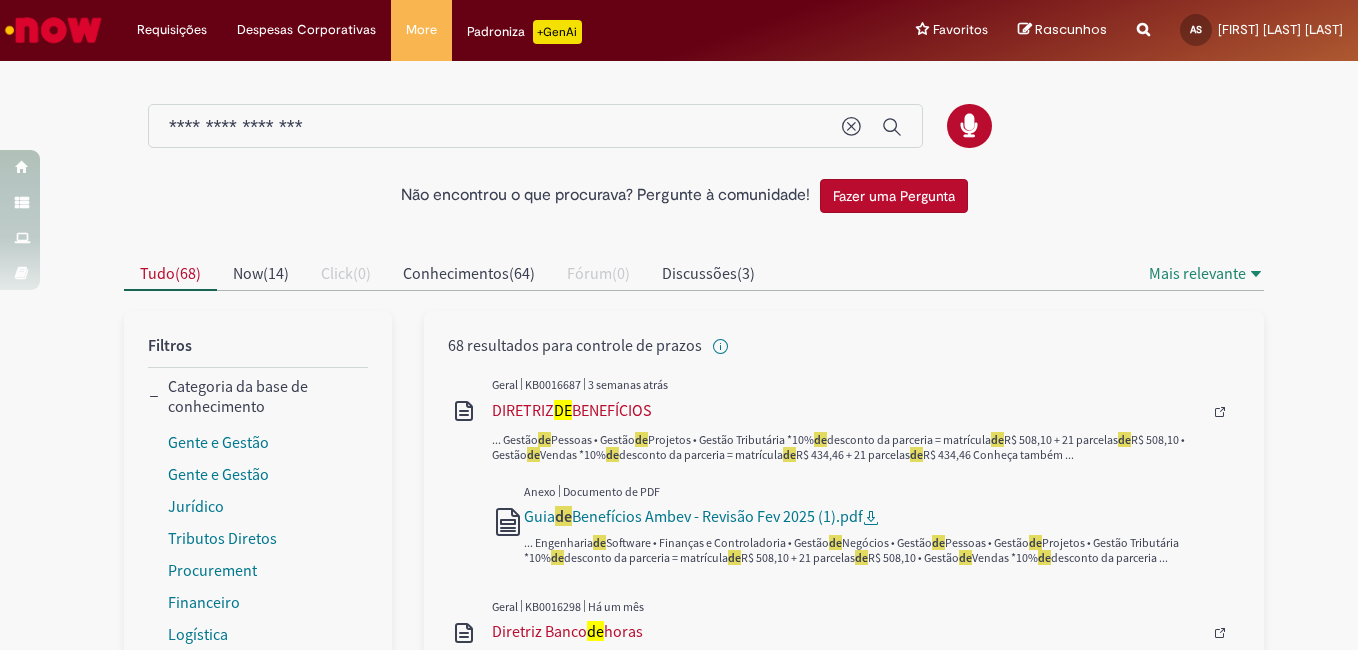 click at bounding box center (694, 129) 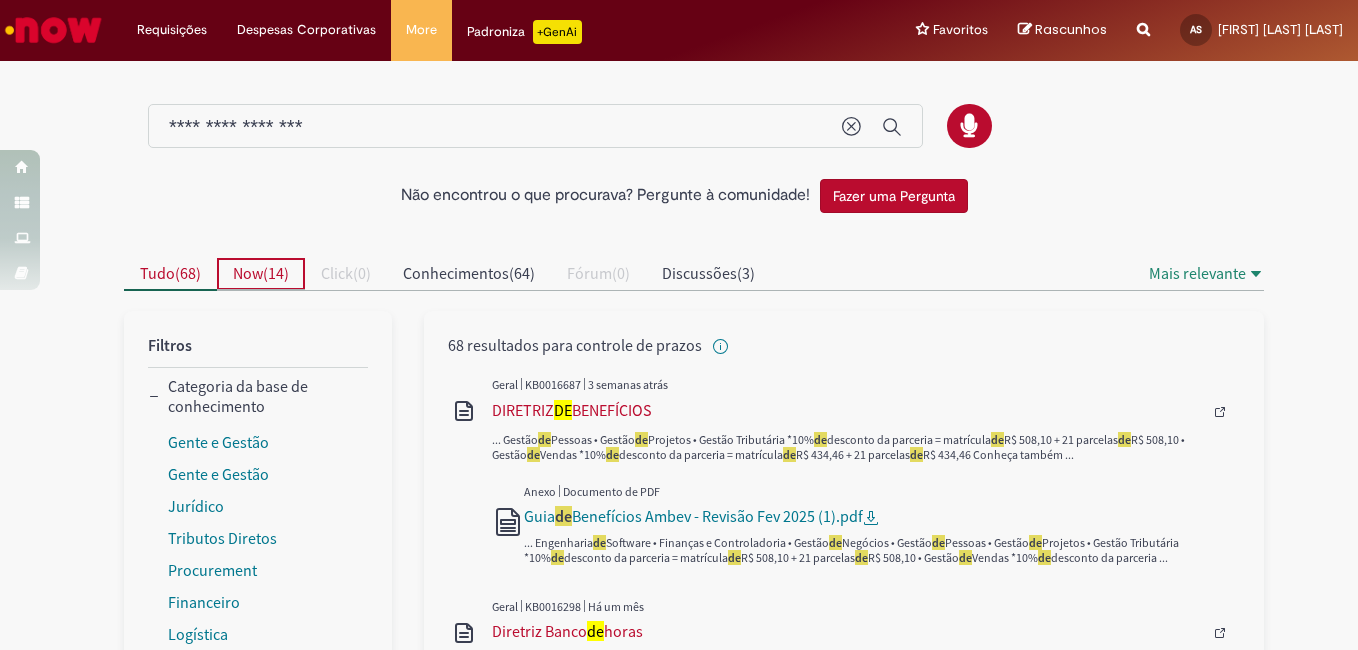 click on "Now  ( 14 )" at bounding box center [261, 273] 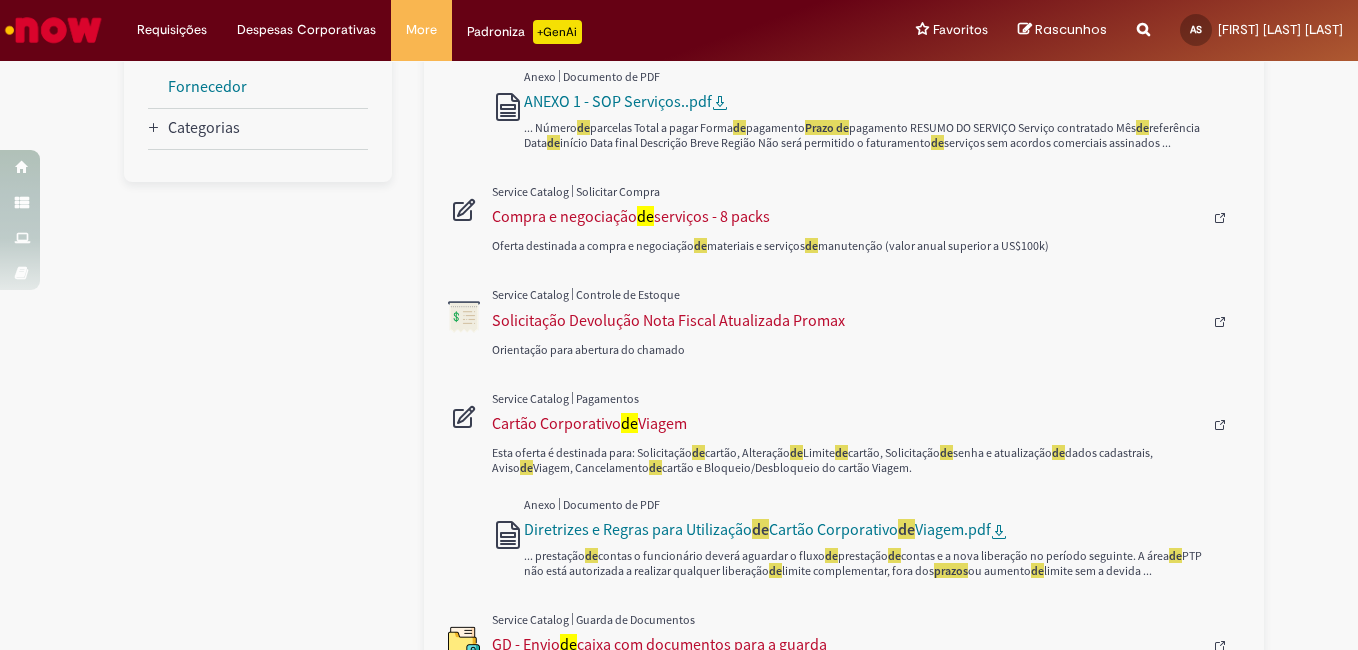 scroll, scrollTop: 0, scrollLeft: 0, axis: both 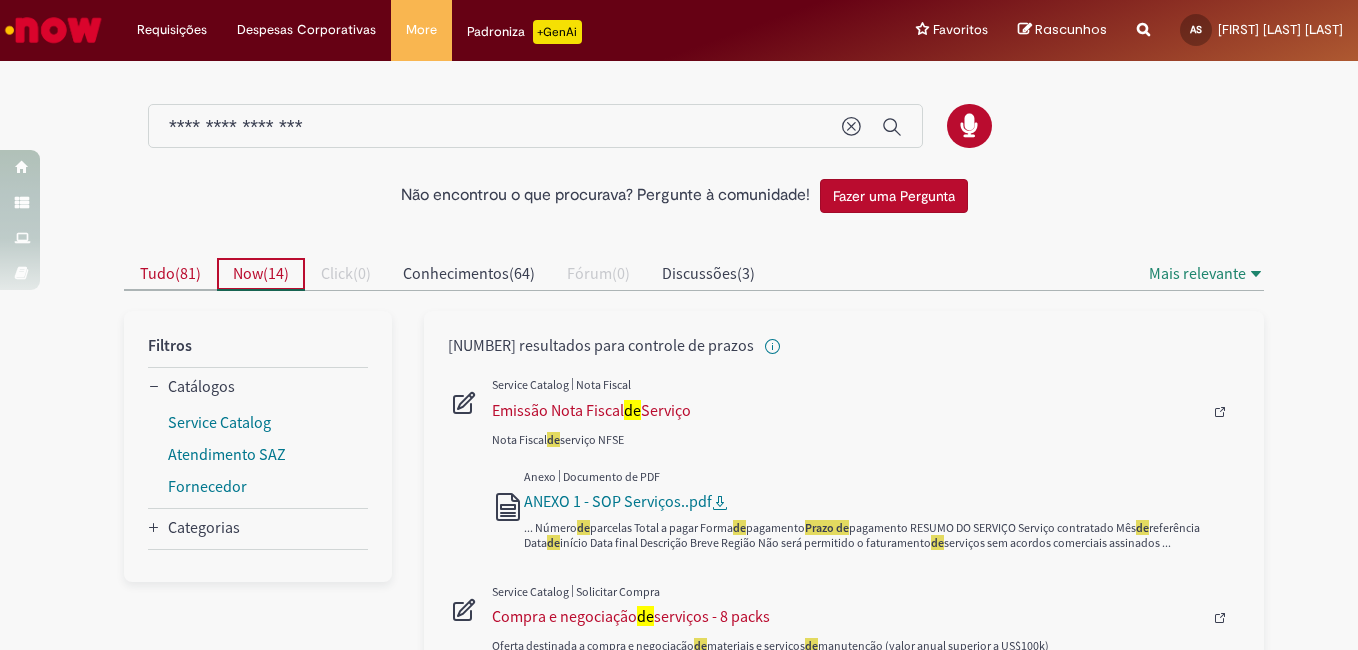 click on "Tudo  ( 81 )" at bounding box center [170, 273] 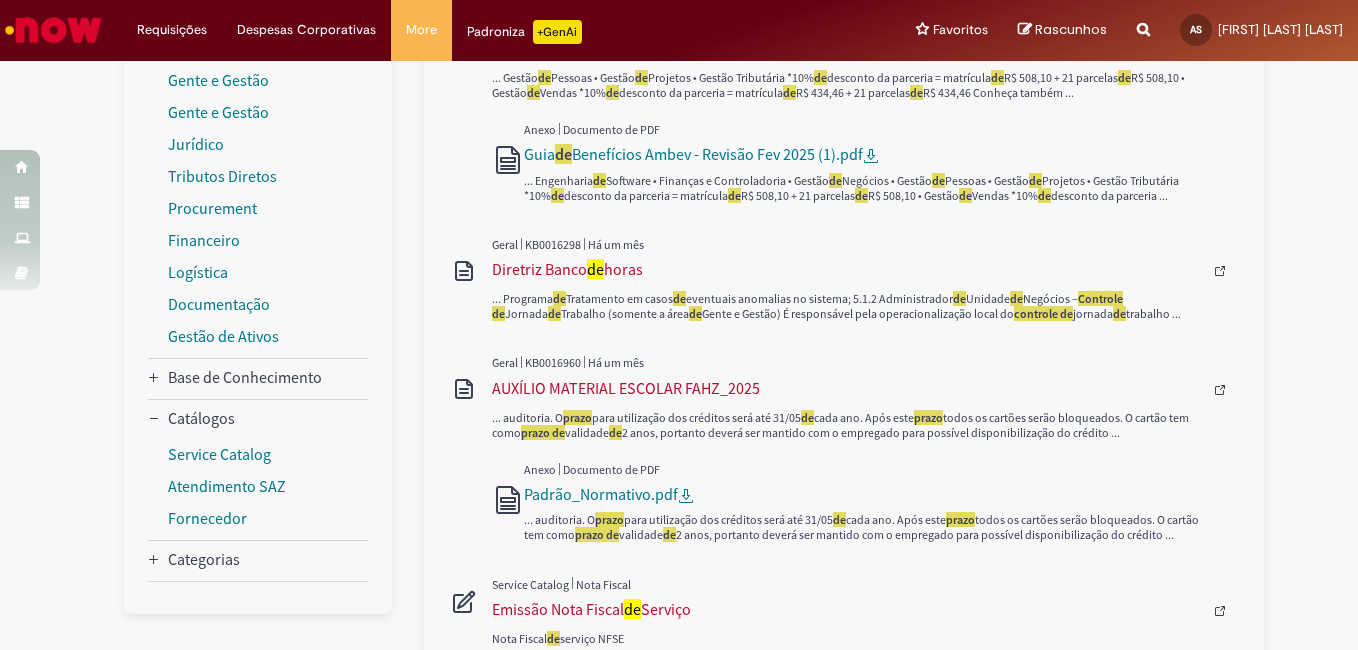 scroll, scrollTop: 0, scrollLeft: 0, axis: both 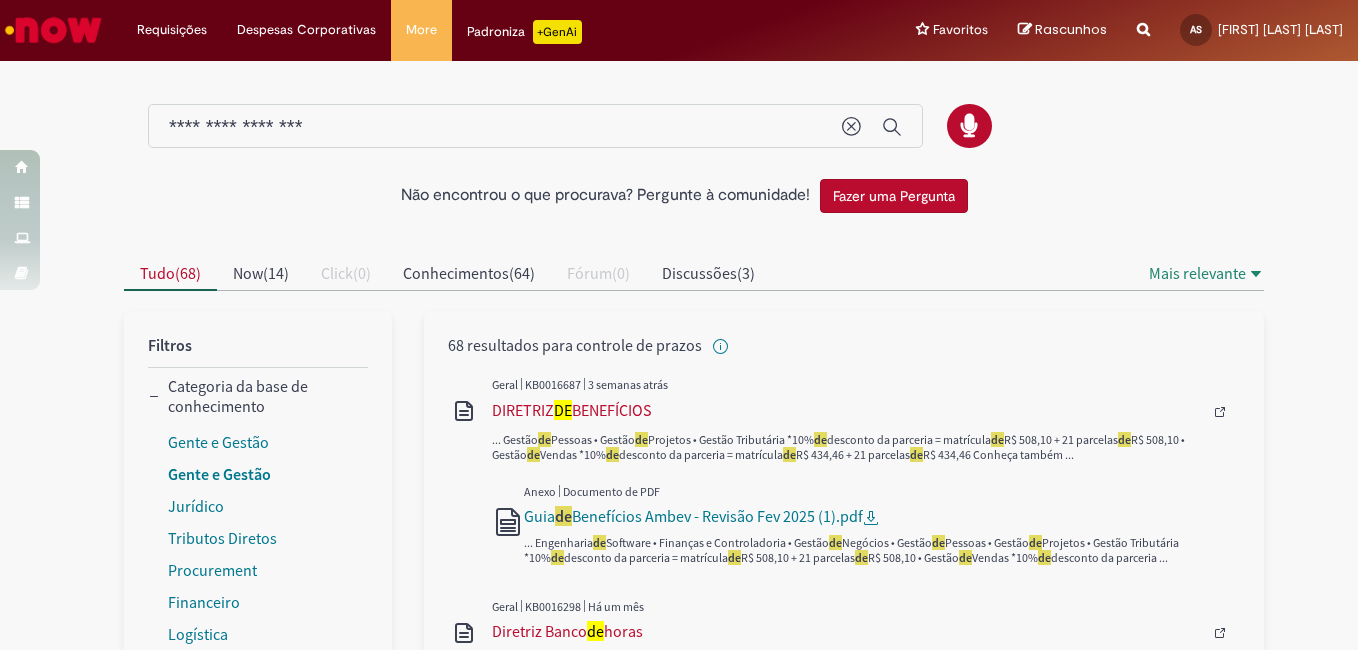 click on "Gente e Gestão" at bounding box center (219, 474) 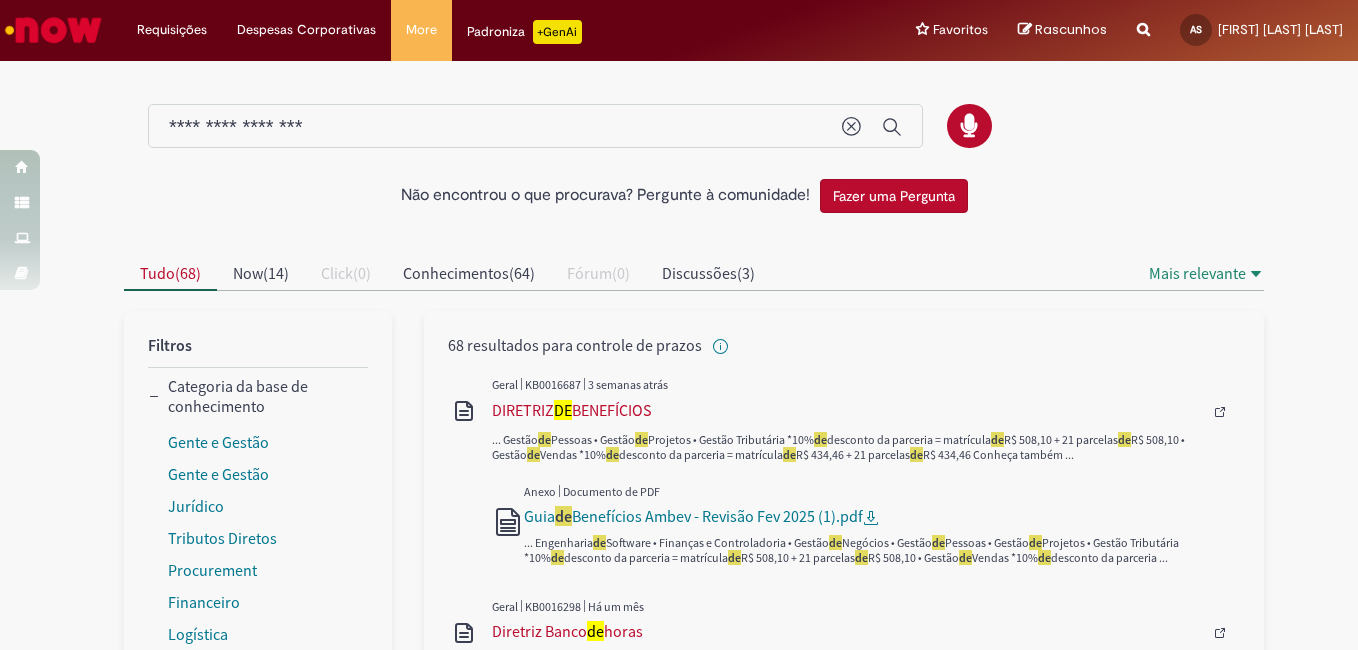 click on "Categoria da base de conhecimento" at bounding box center [268, 396] 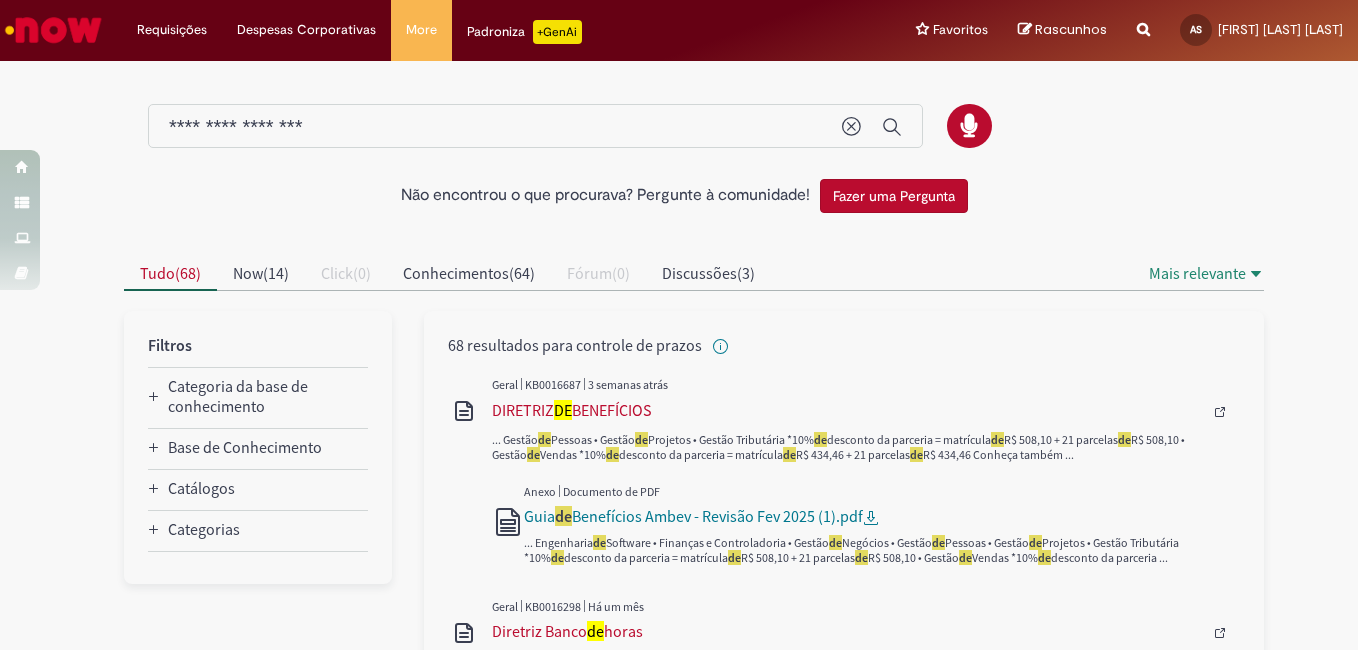 click on "Categoria da base de conhecimento" at bounding box center [268, 396] 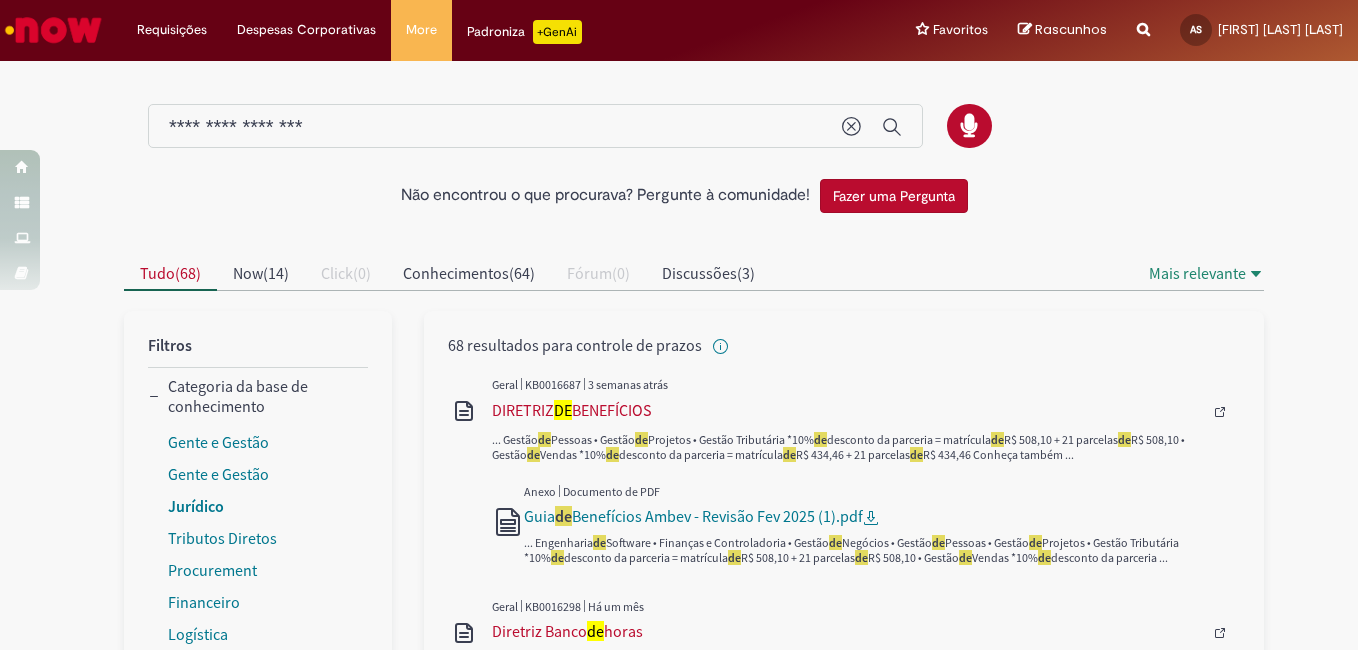 click on "Jurídico" at bounding box center (196, 506) 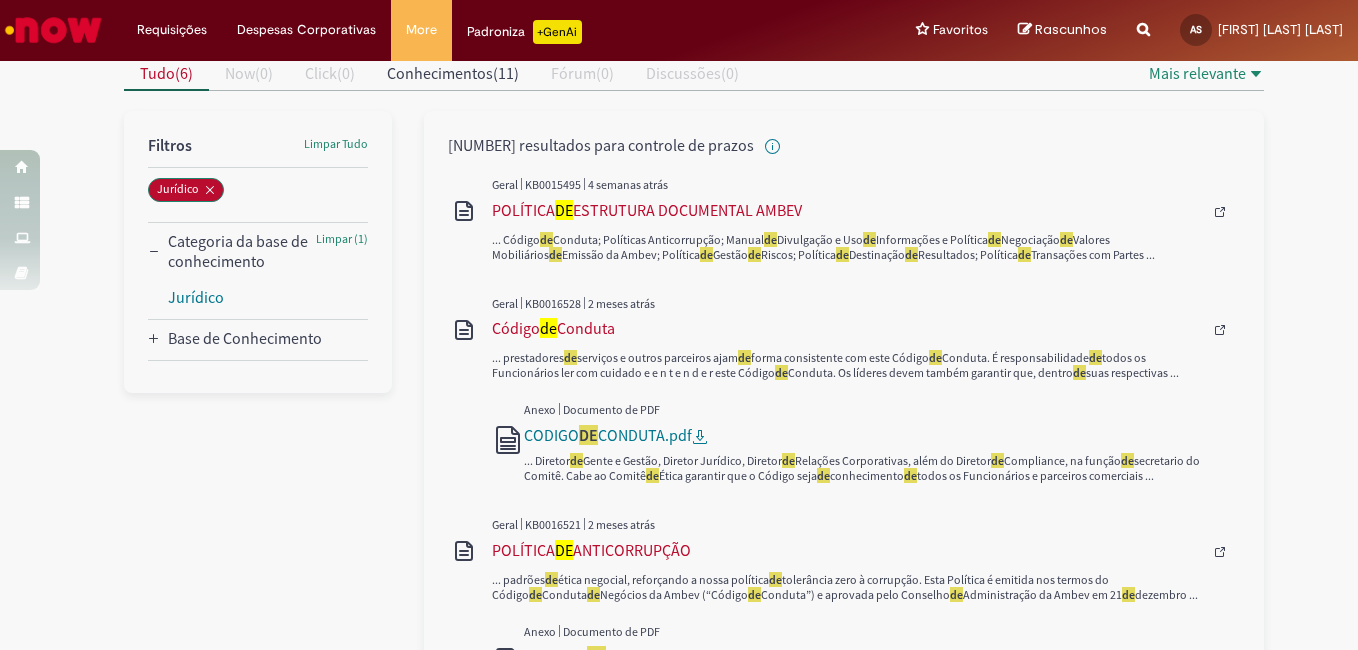 scroll, scrollTop: 0, scrollLeft: 0, axis: both 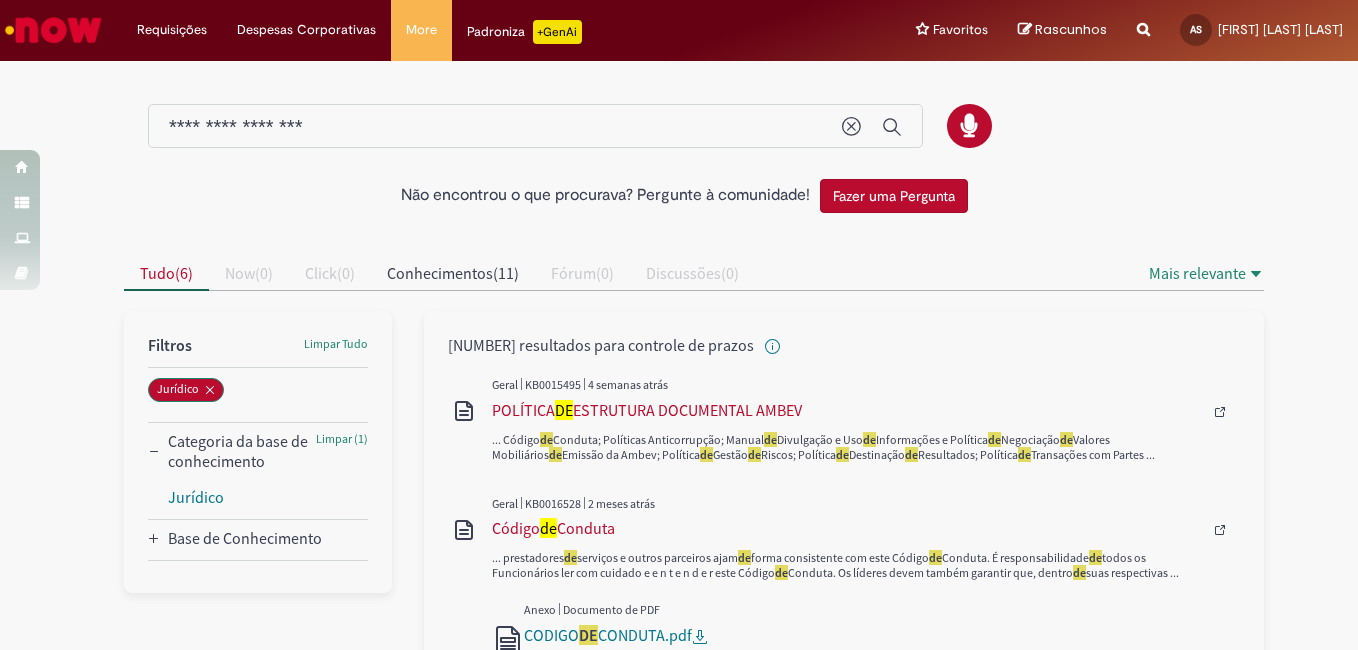 click on "**********" at bounding box center [495, 127] 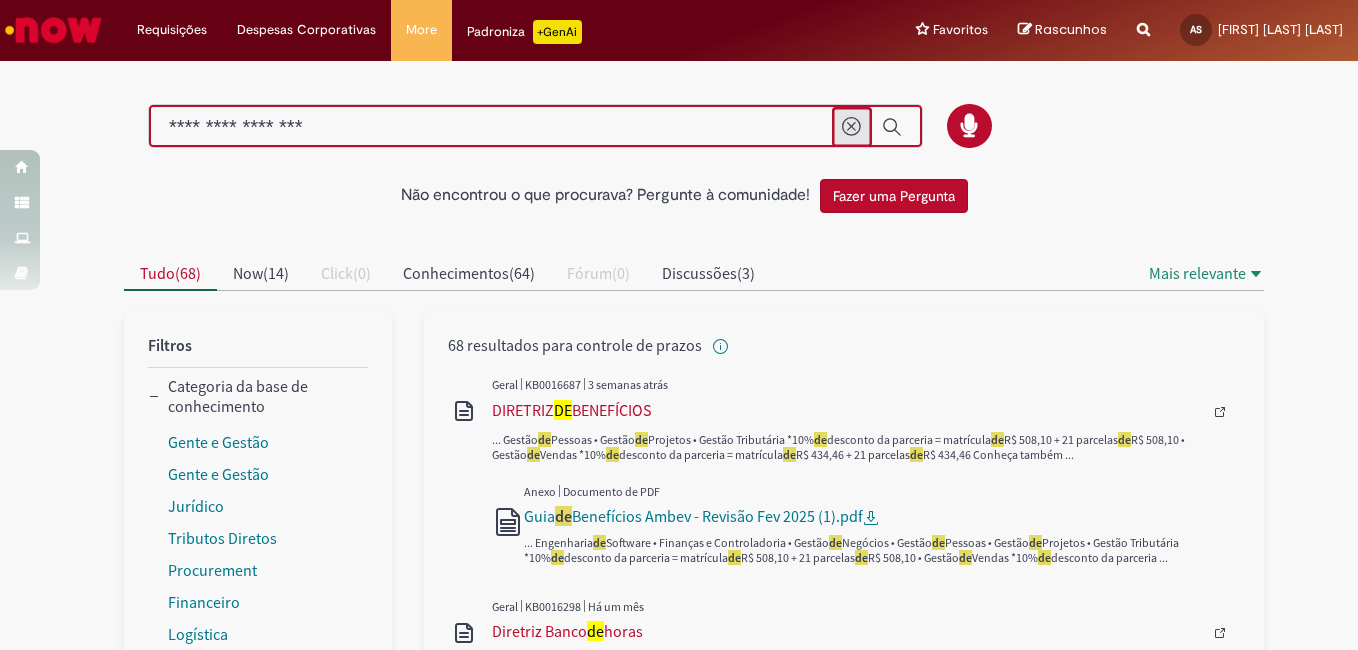 click 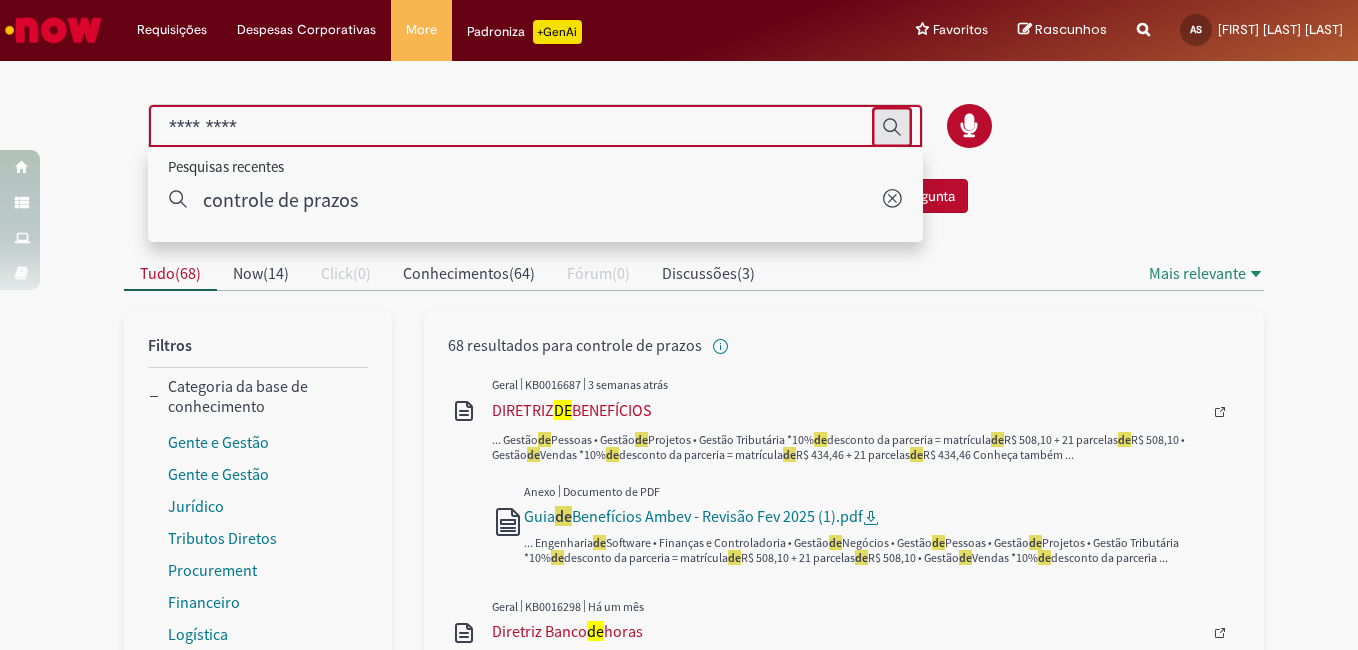 click at bounding box center (515, 127) 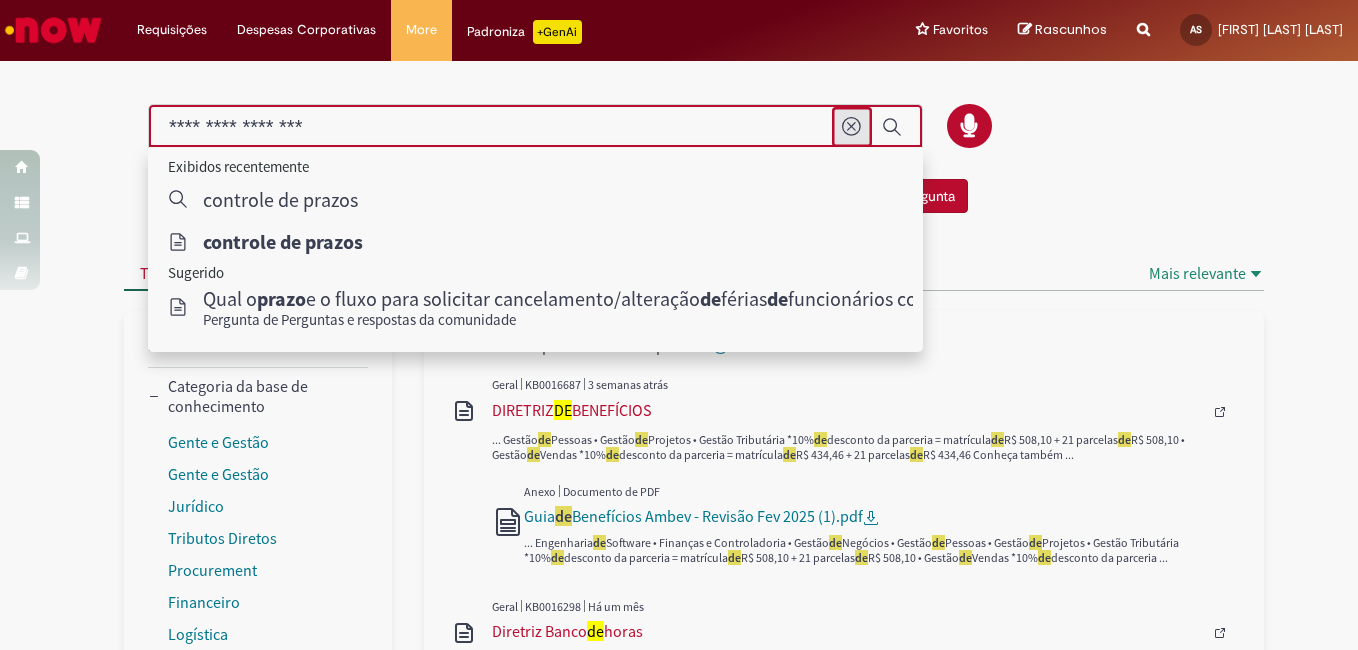 type on "**********" 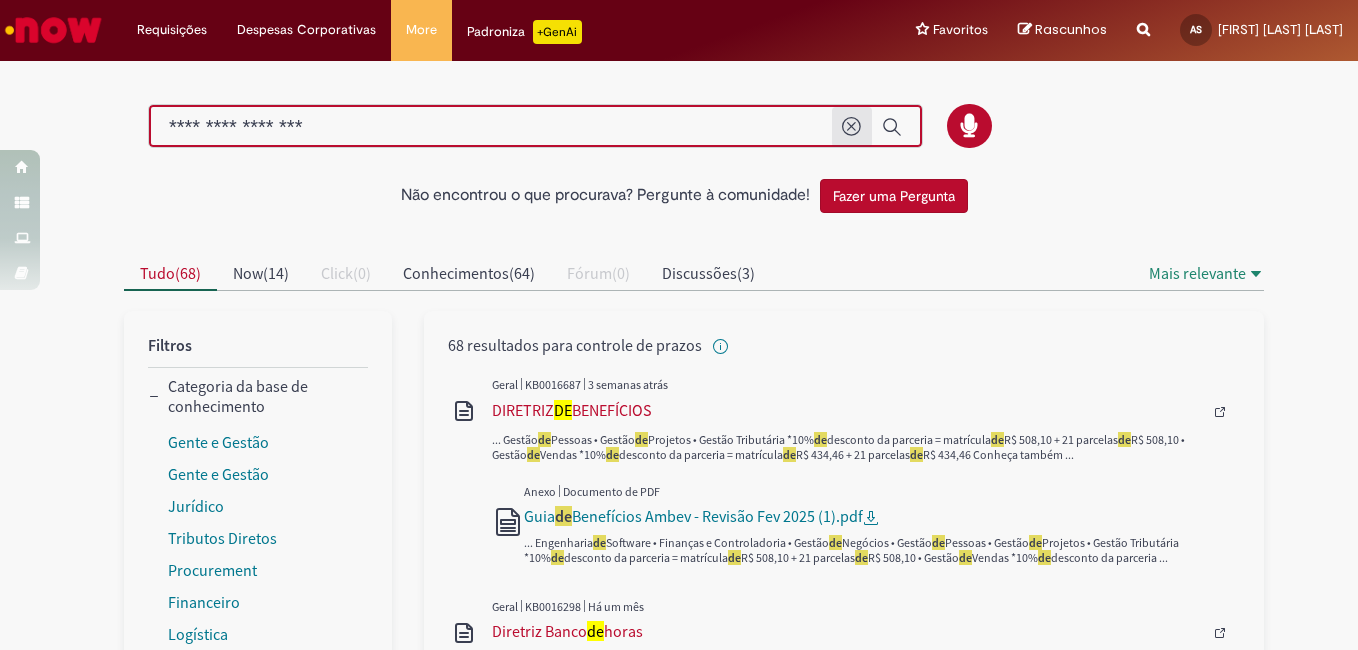click on "Não encontrou o que procurava? Pergunte à comunidade!   Fazer uma Pergunta
Cancelar      resultados      Concluído
Categorias de Pesquisa Origens Tudo
Aguarde, os filtros estão sendo carregados..." at bounding box center [679, 1188] 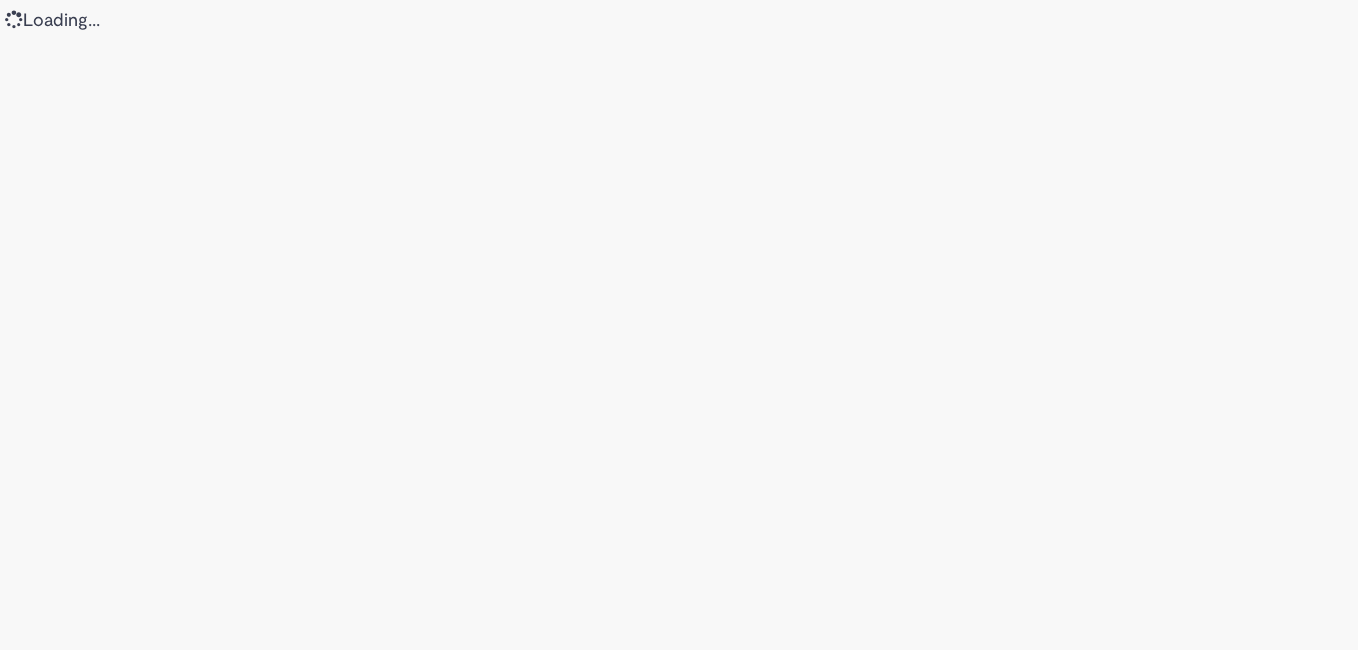 scroll, scrollTop: 0, scrollLeft: 0, axis: both 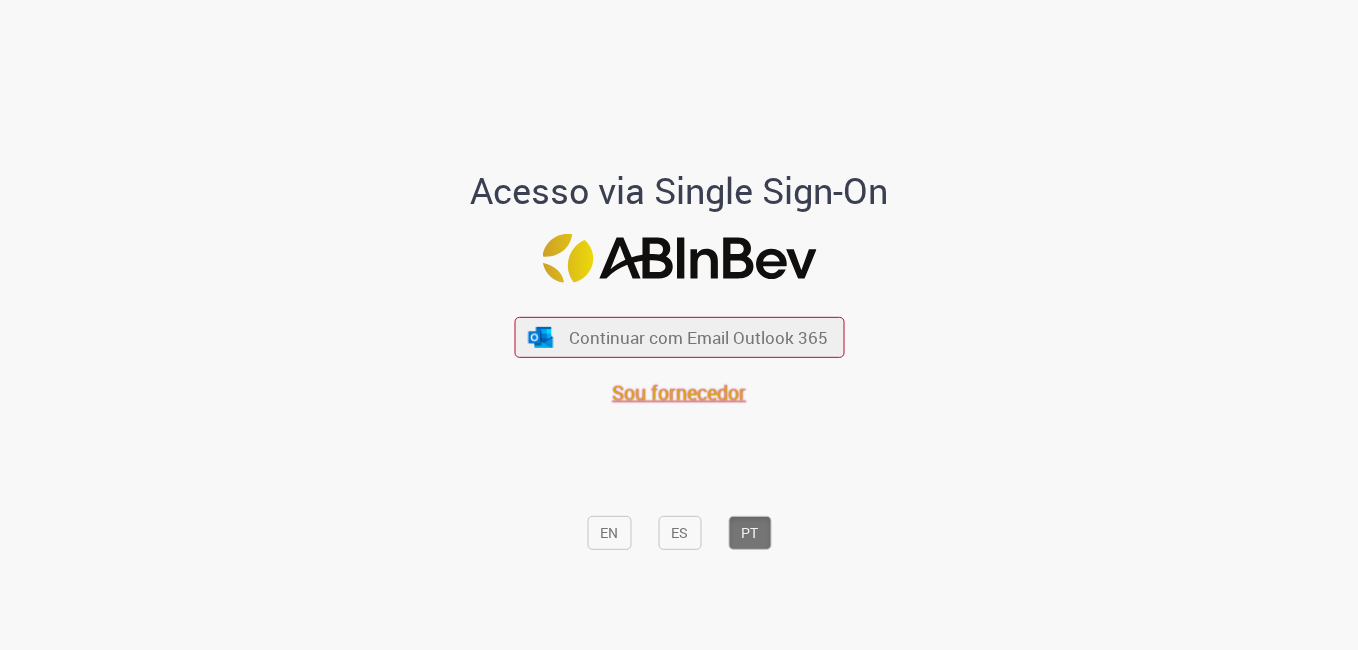 click on "Sou fornecedor" at bounding box center [679, 392] 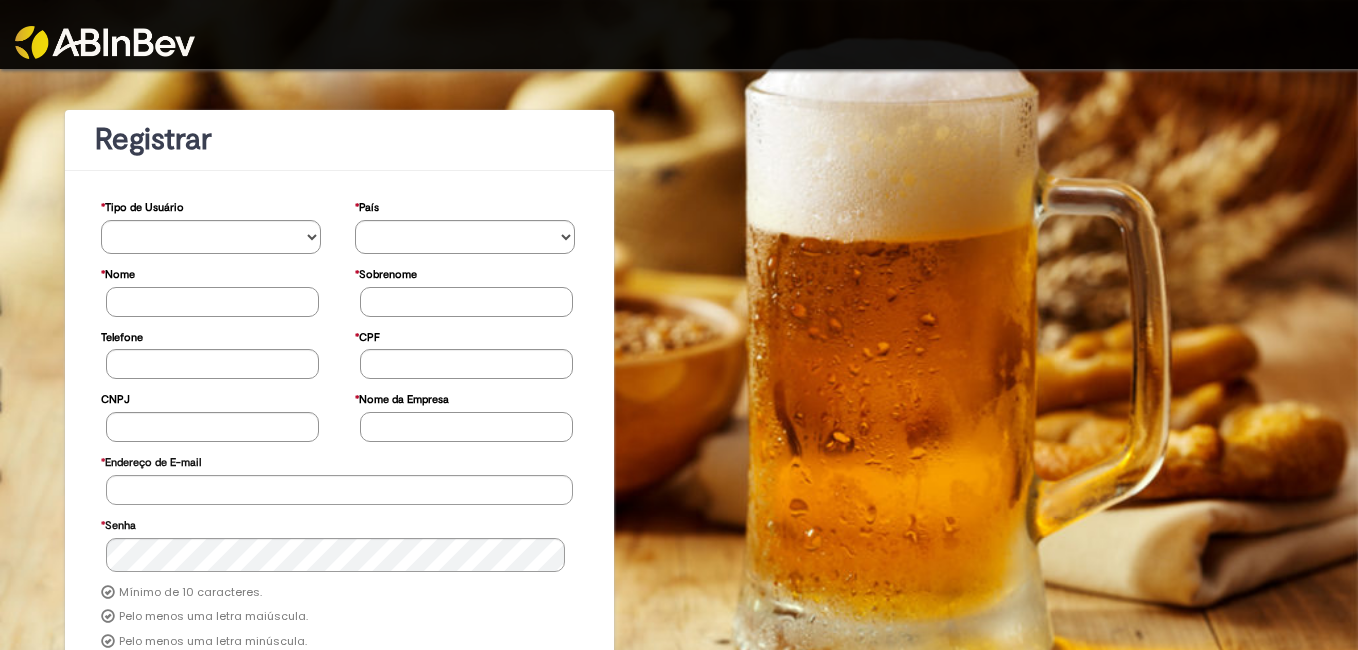 scroll, scrollTop: 0, scrollLeft: 0, axis: both 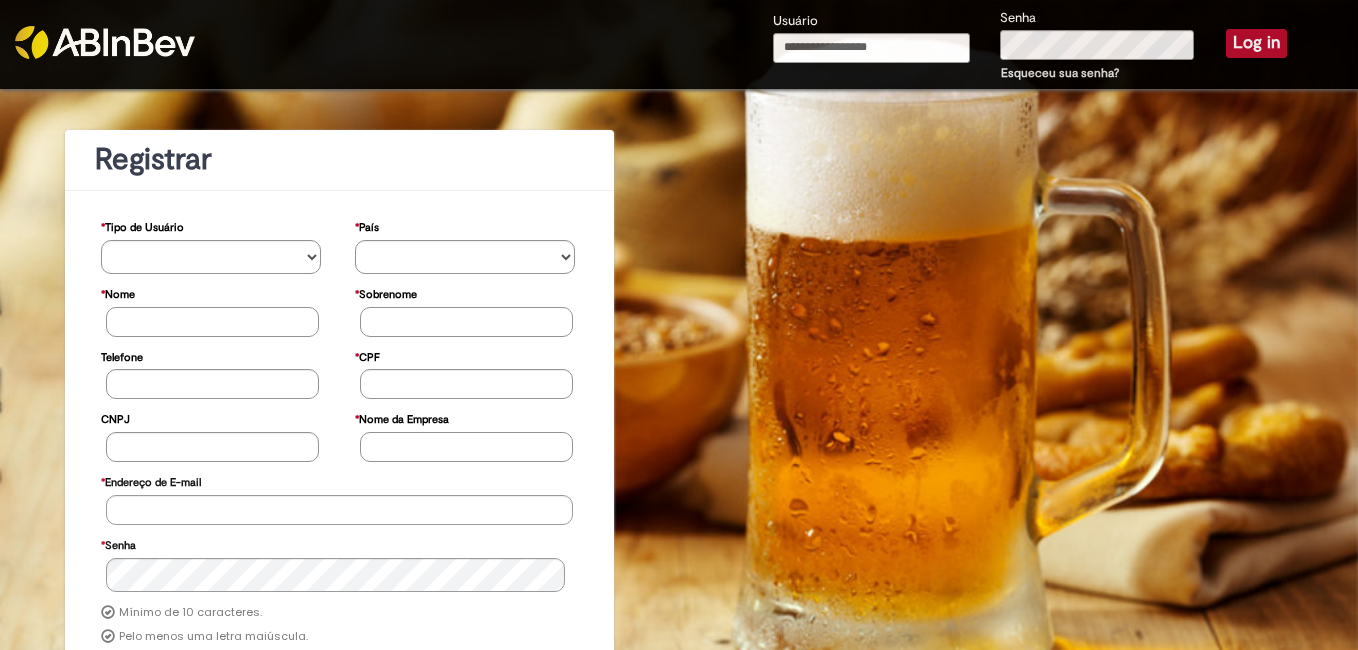 click on "Usuário" at bounding box center (871, 48) 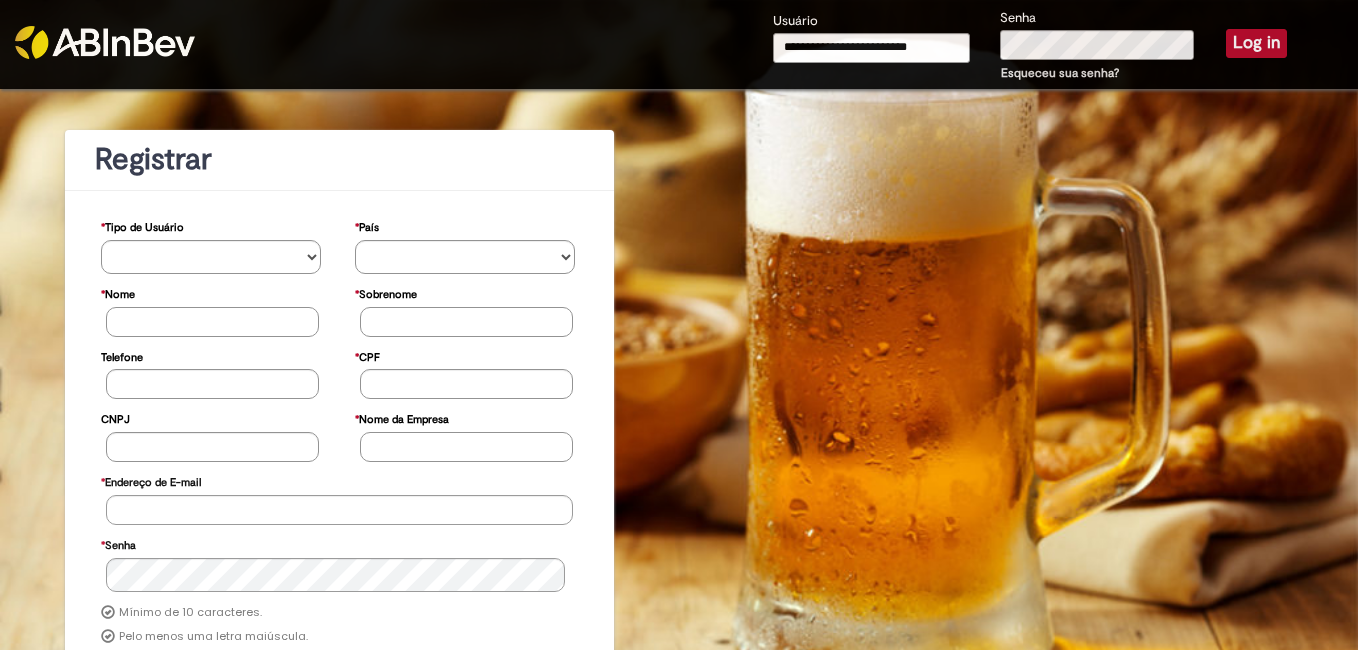 type on "**********" 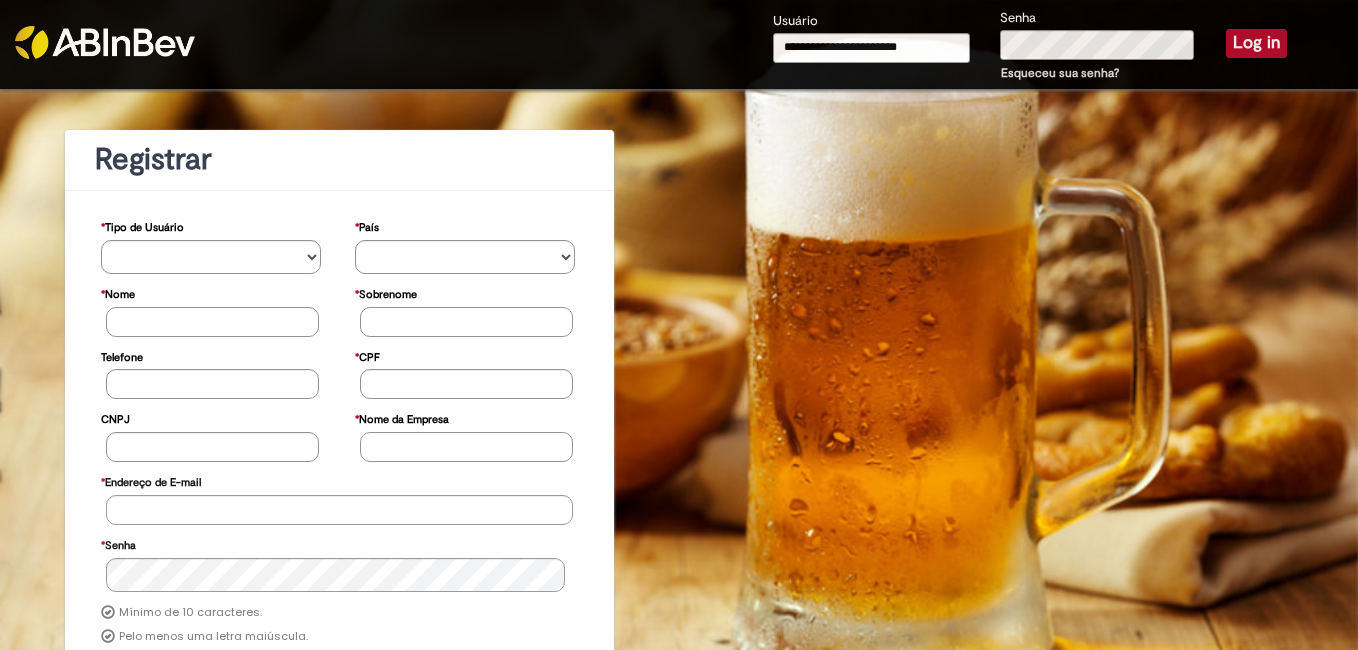 click on "Log in" at bounding box center (1256, 43) 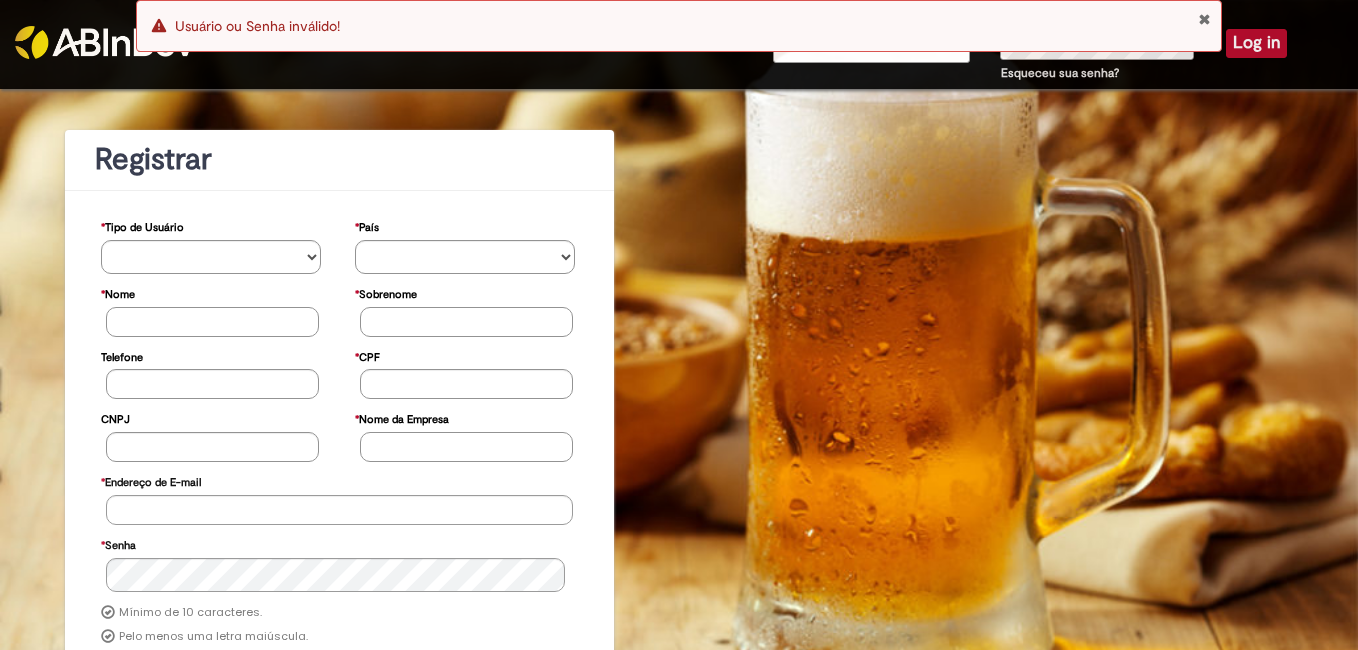 click at bounding box center (1204, 19) 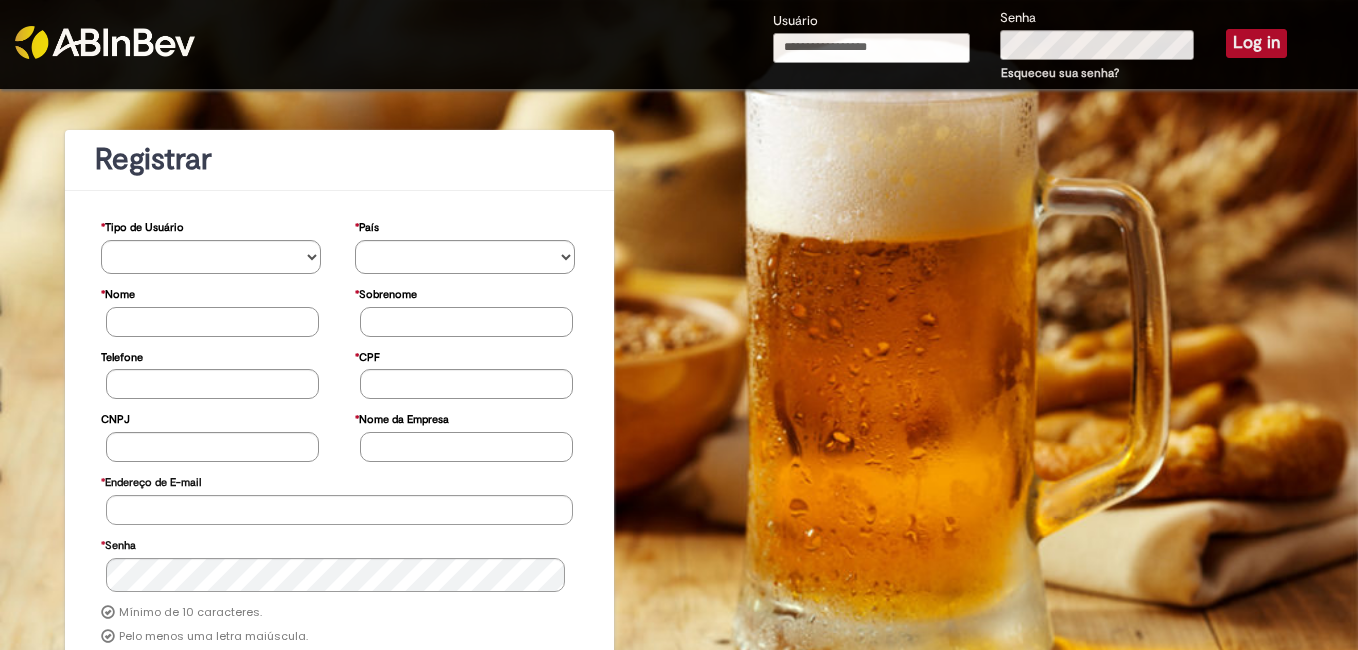 click on "Usuário" at bounding box center (871, 48) 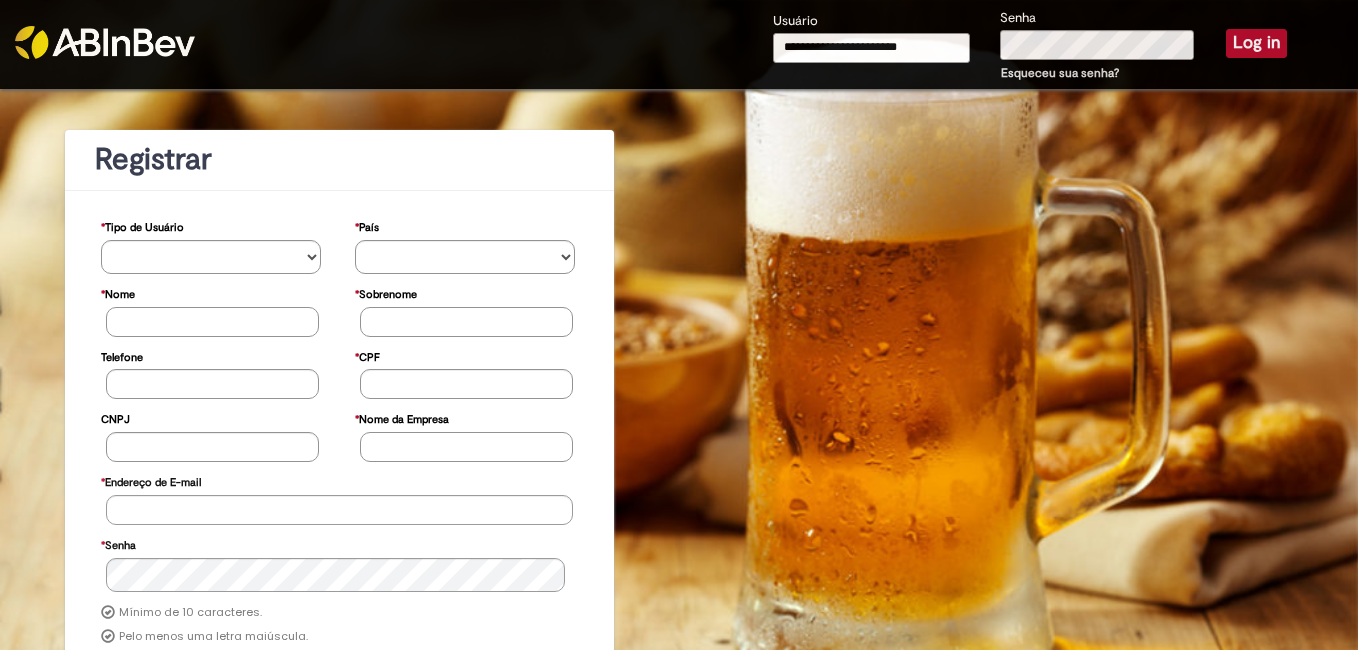 drag, startPoint x: 930, startPoint y: 40, endPoint x: 741, endPoint y: 67, distance: 190.91884 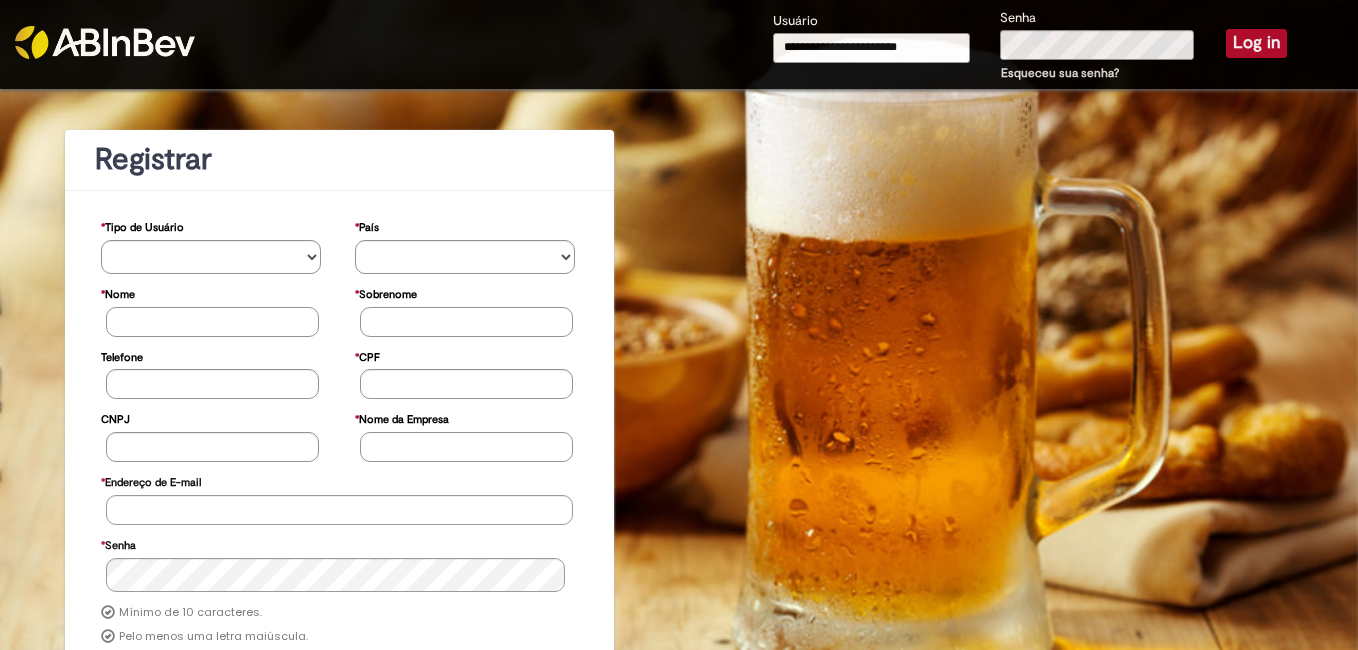 drag, startPoint x: 925, startPoint y: 40, endPoint x: 671, endPoint y: 44, distance: 254.0315 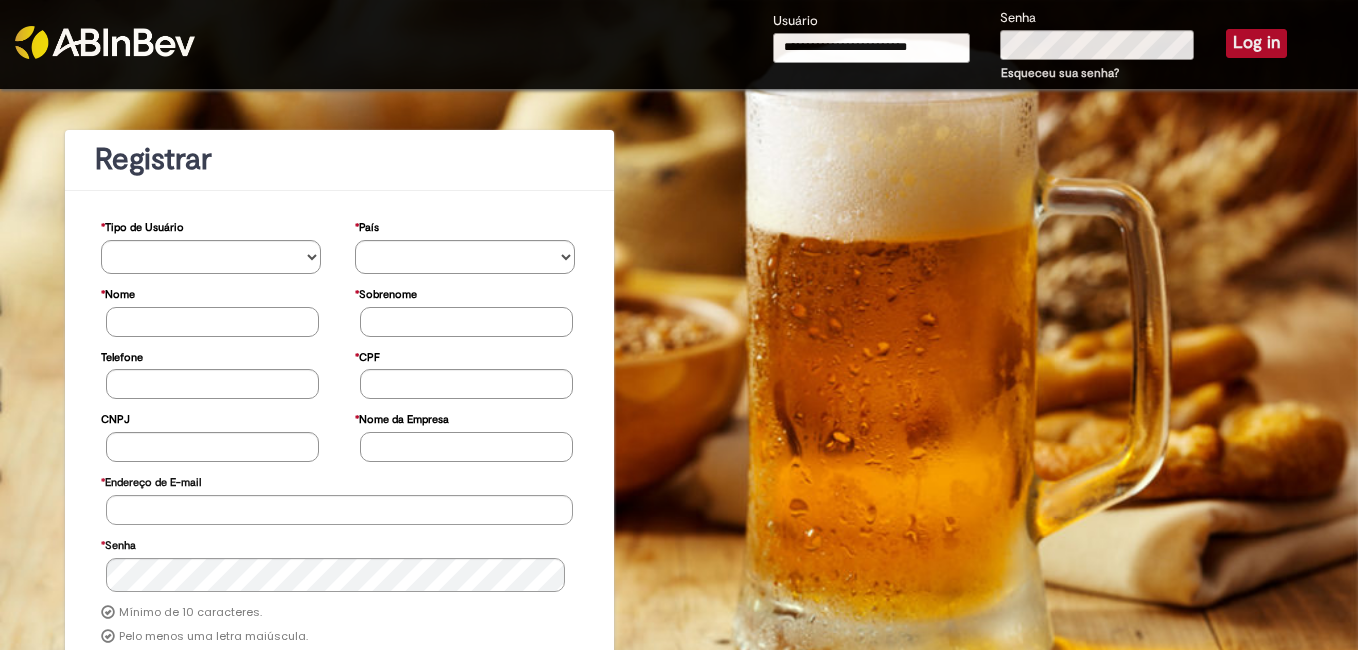 type on "**********" 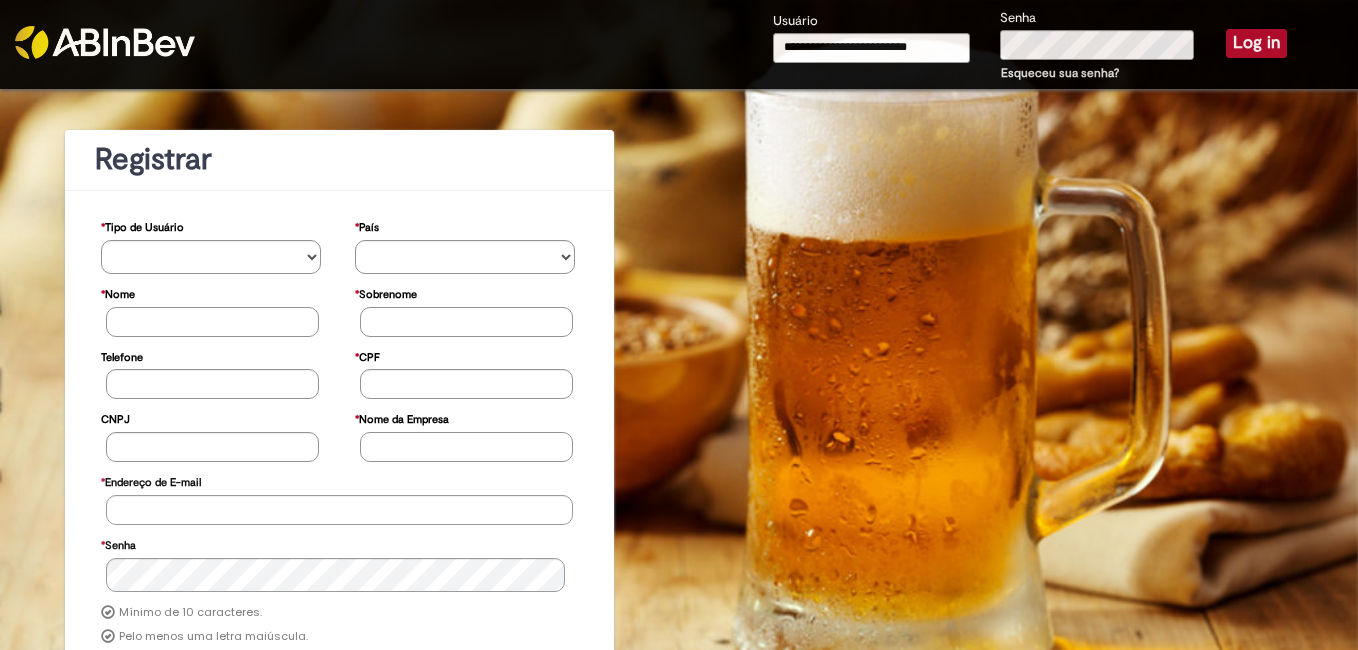 click on "Log in" at bounding box center (1256, 43) 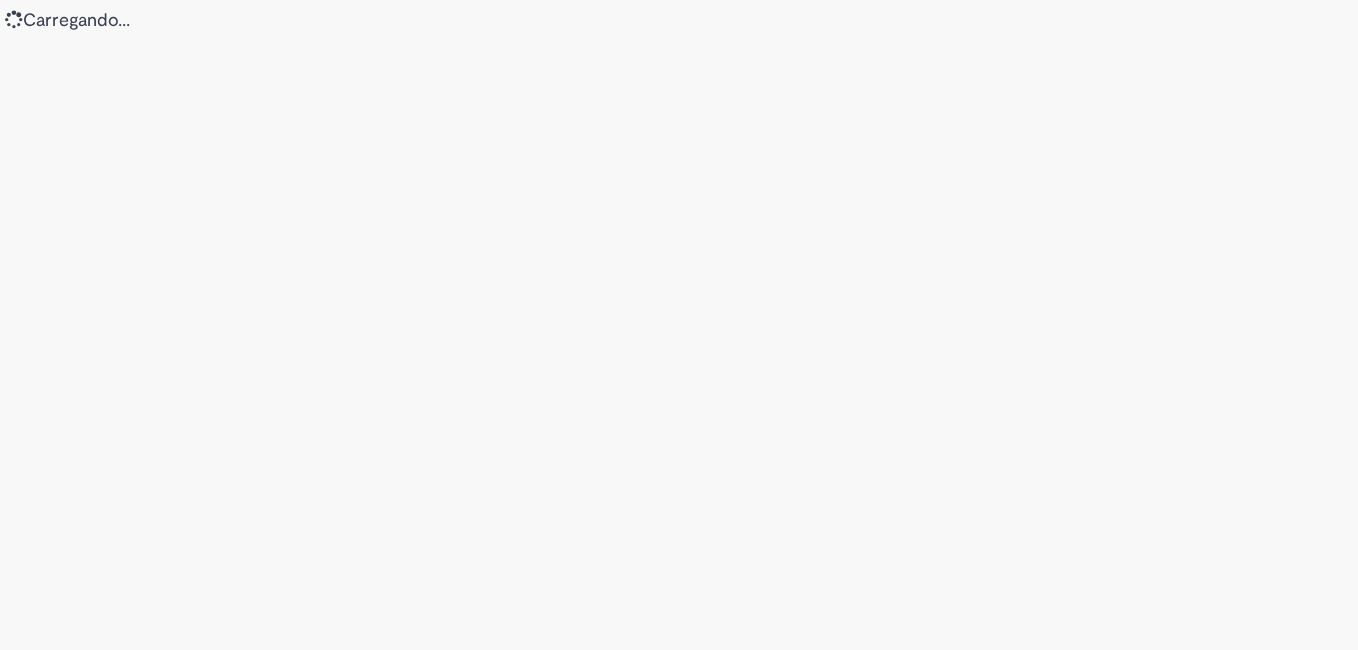 scroll, scrollTop: 0, scrollLeft: 0, axis: both 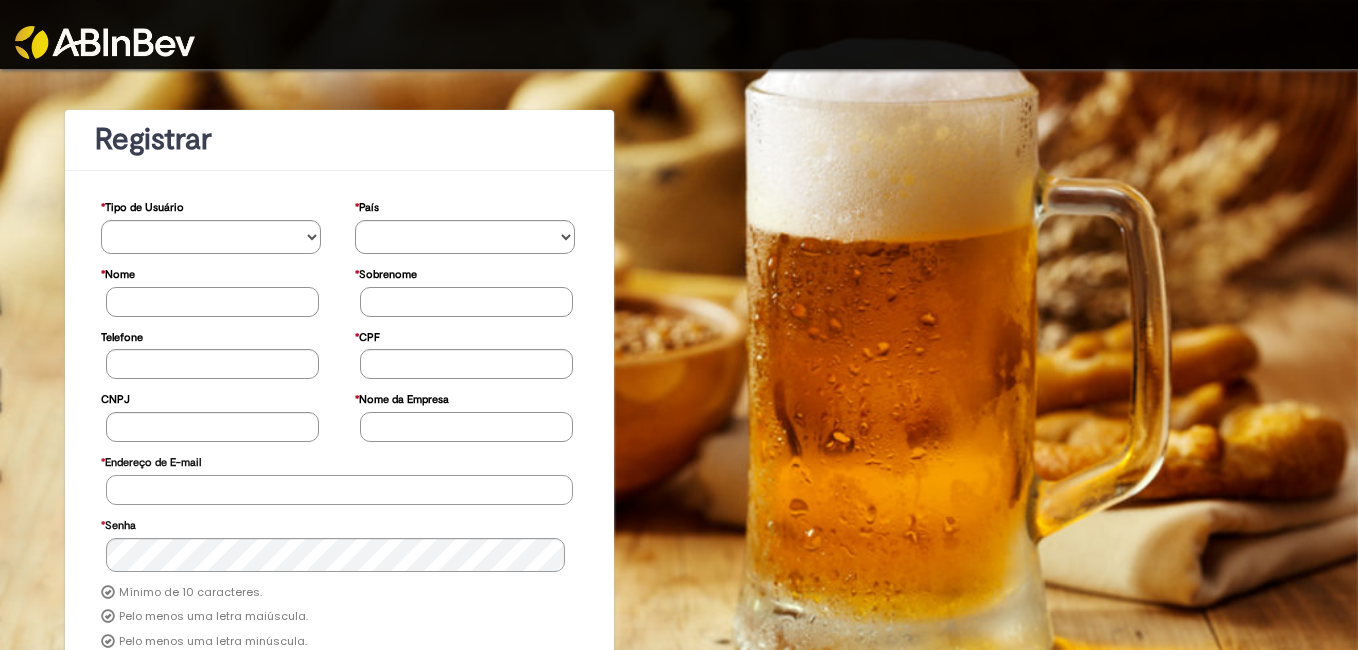 type on "**********" 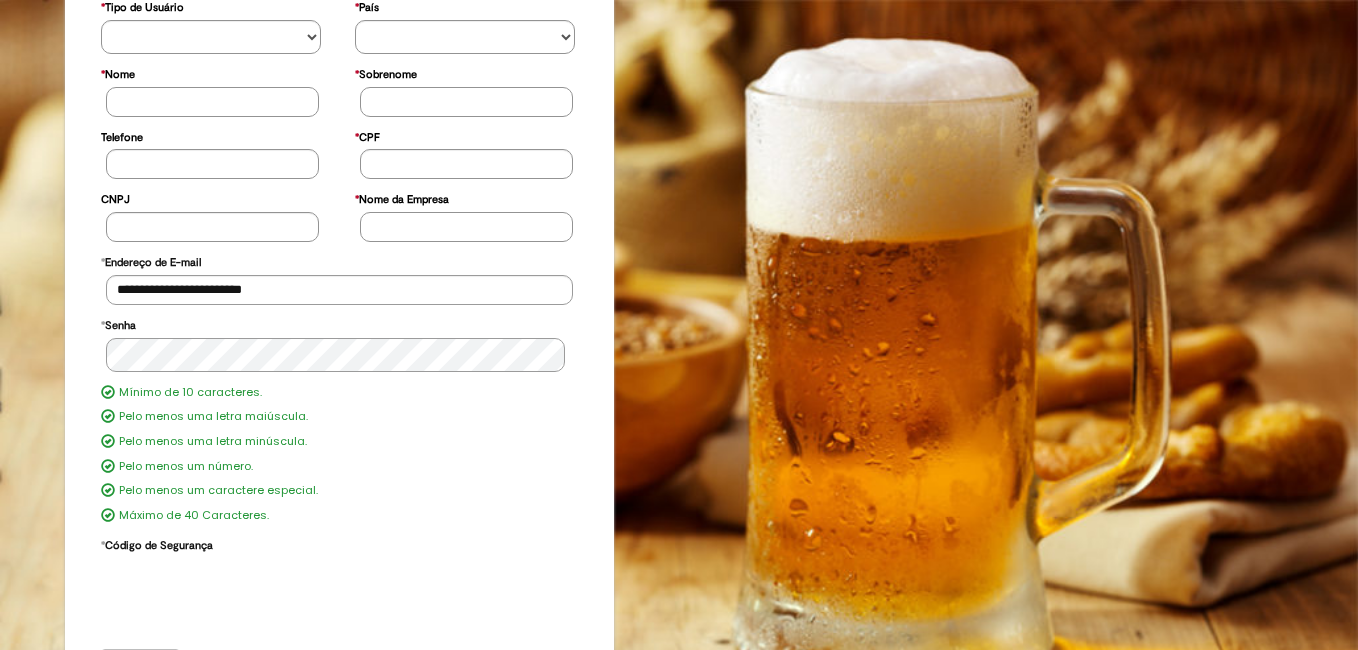 scroll, scrollTop: 253, scrollLeft: 0, axis: vertical 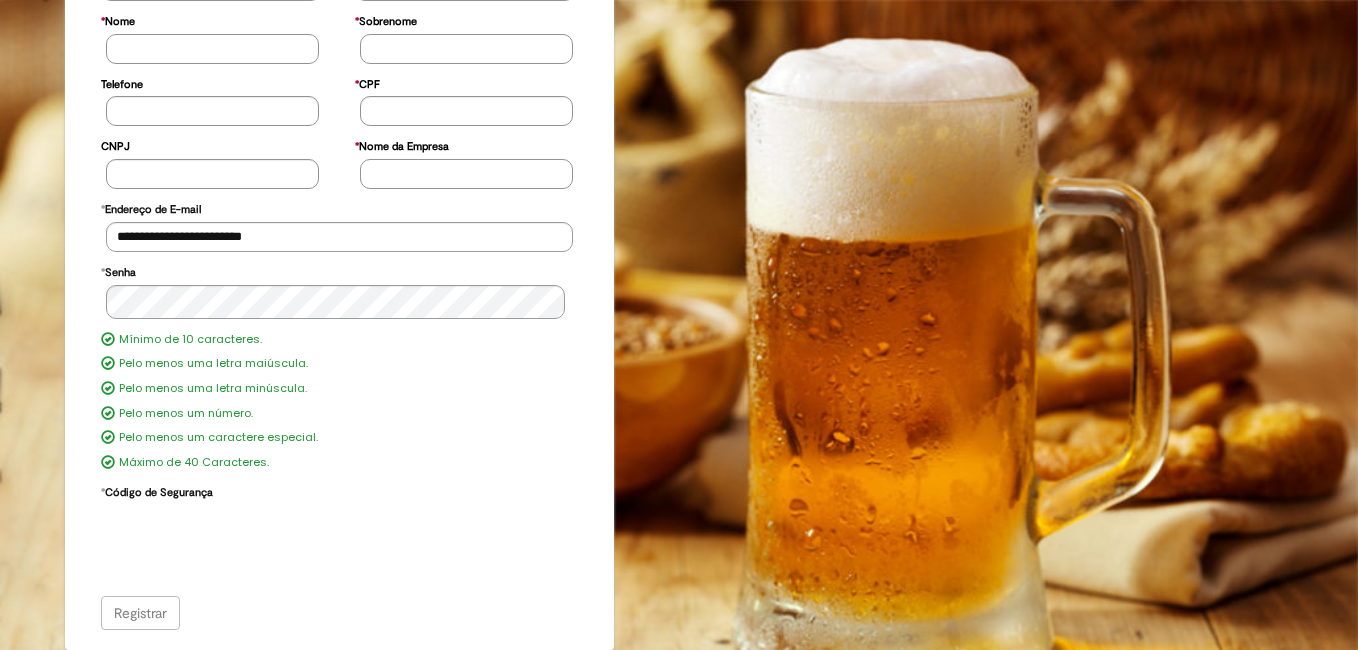 click on "Registrar" at bounding box center [340, 613] 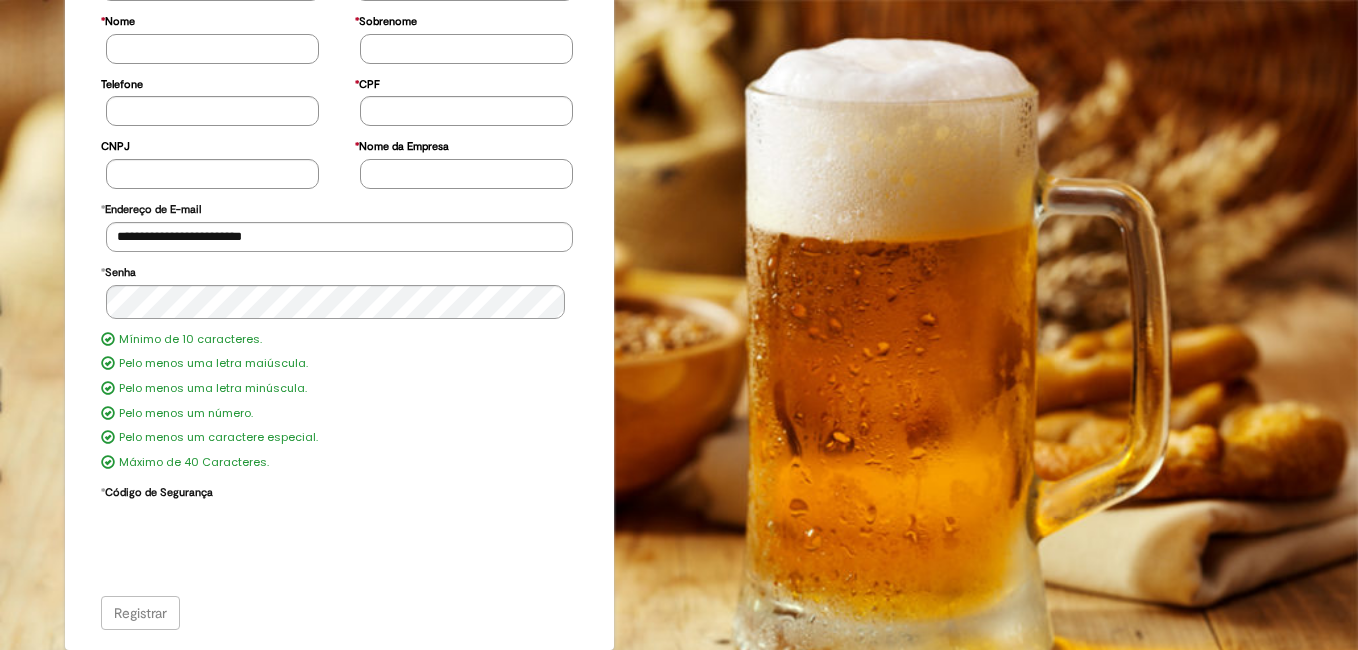 scroll, scrollTop: 0, scrollLeft: 0, axis: both 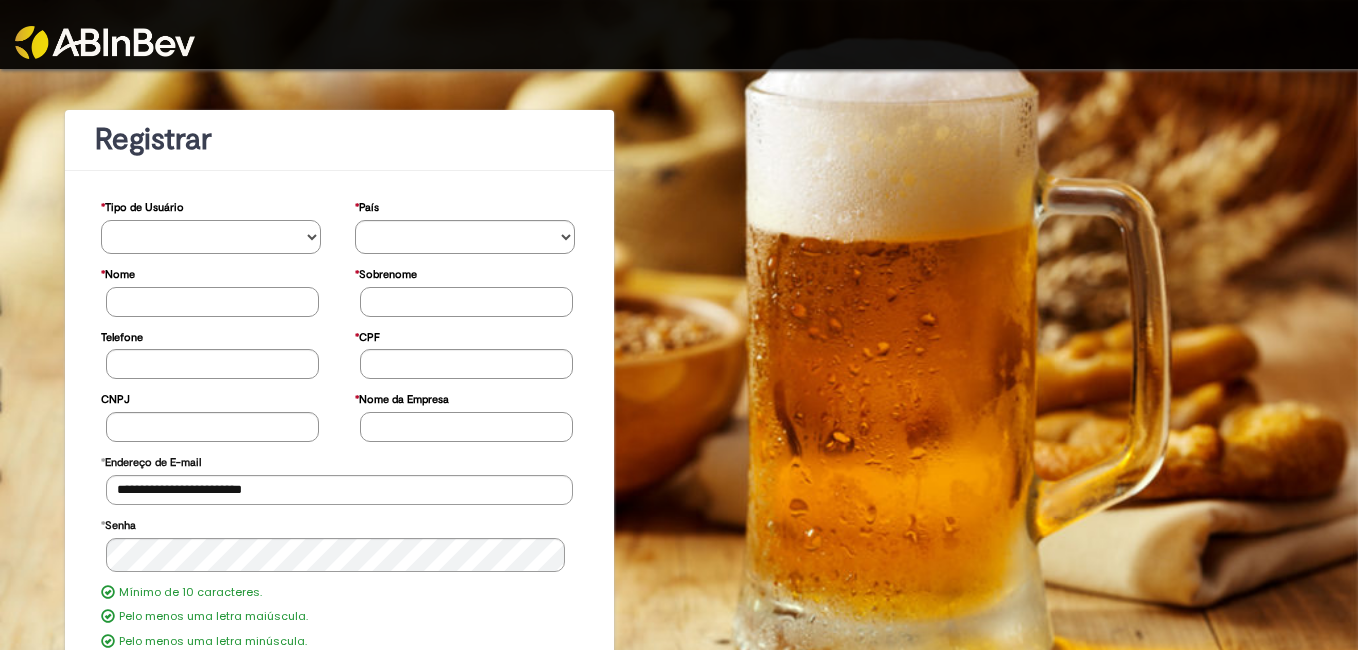 click on "**********" at bounding box center (211, 237) 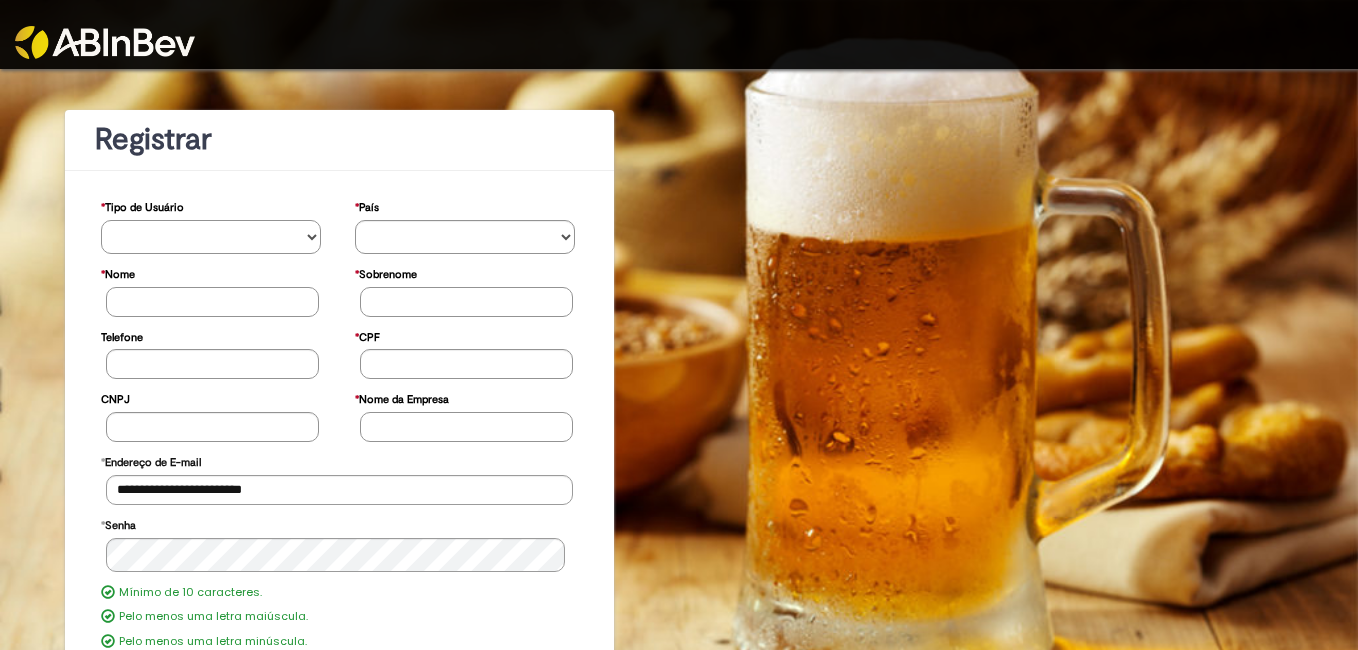 click on "**********" at bounding box center [211, 237] 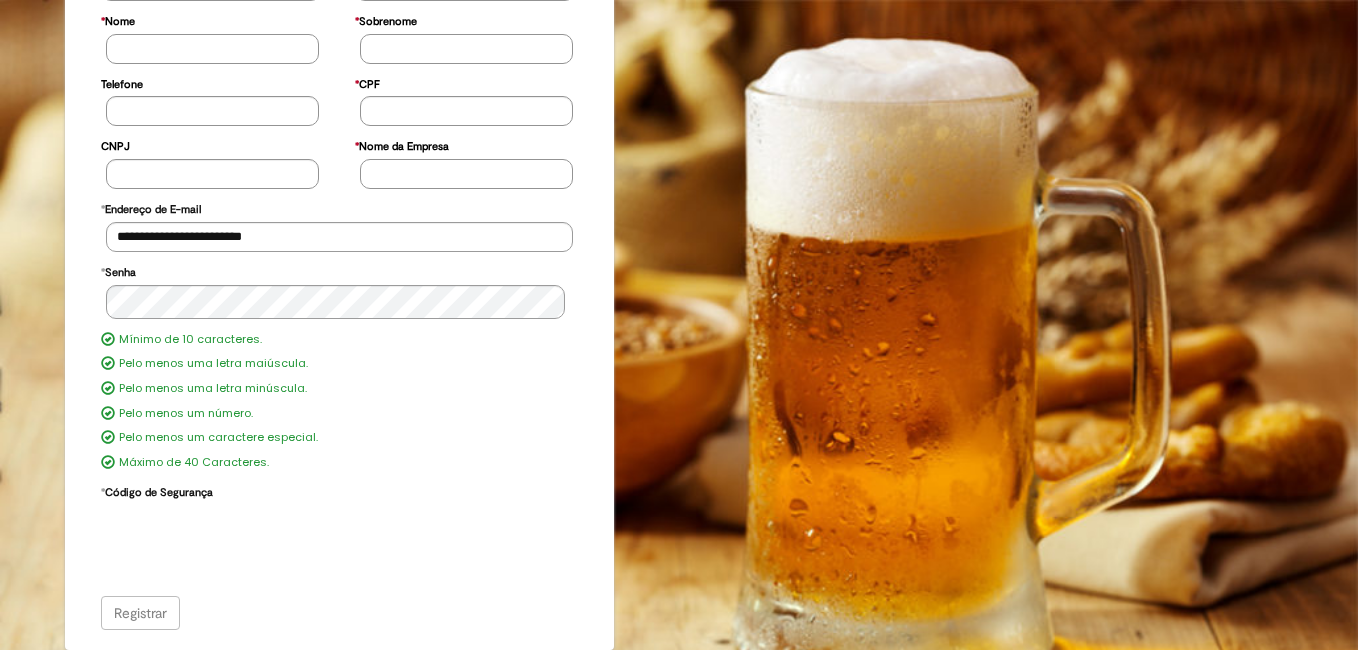 click on "Registrar" at bounding box center (340, 613) 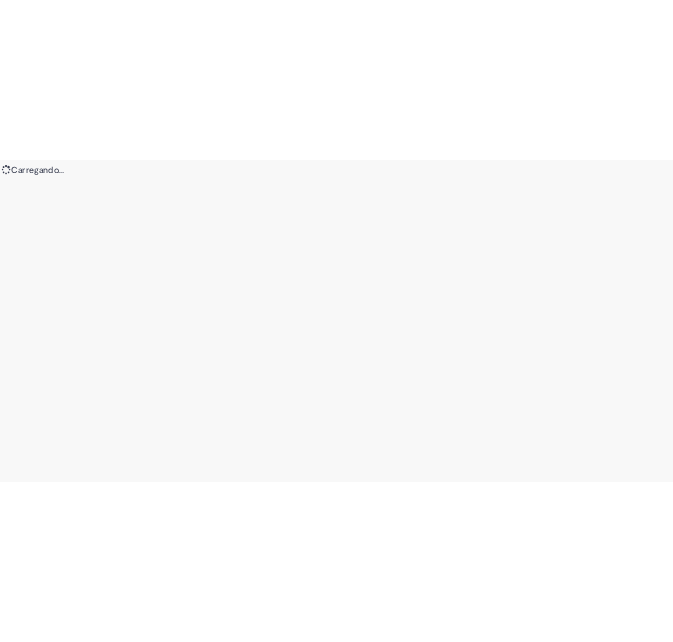 scroll, scrollTop: 0, scrollLeft: 0, axis: both 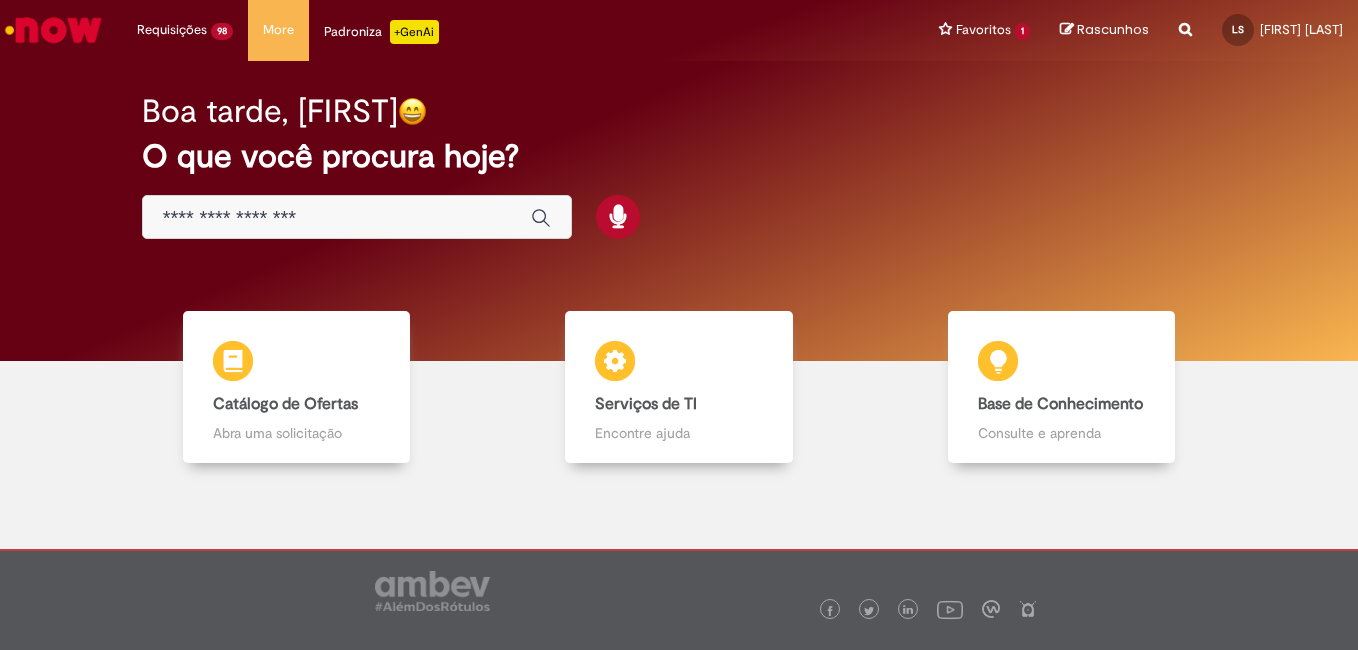 click at bounding box center [337, 218] 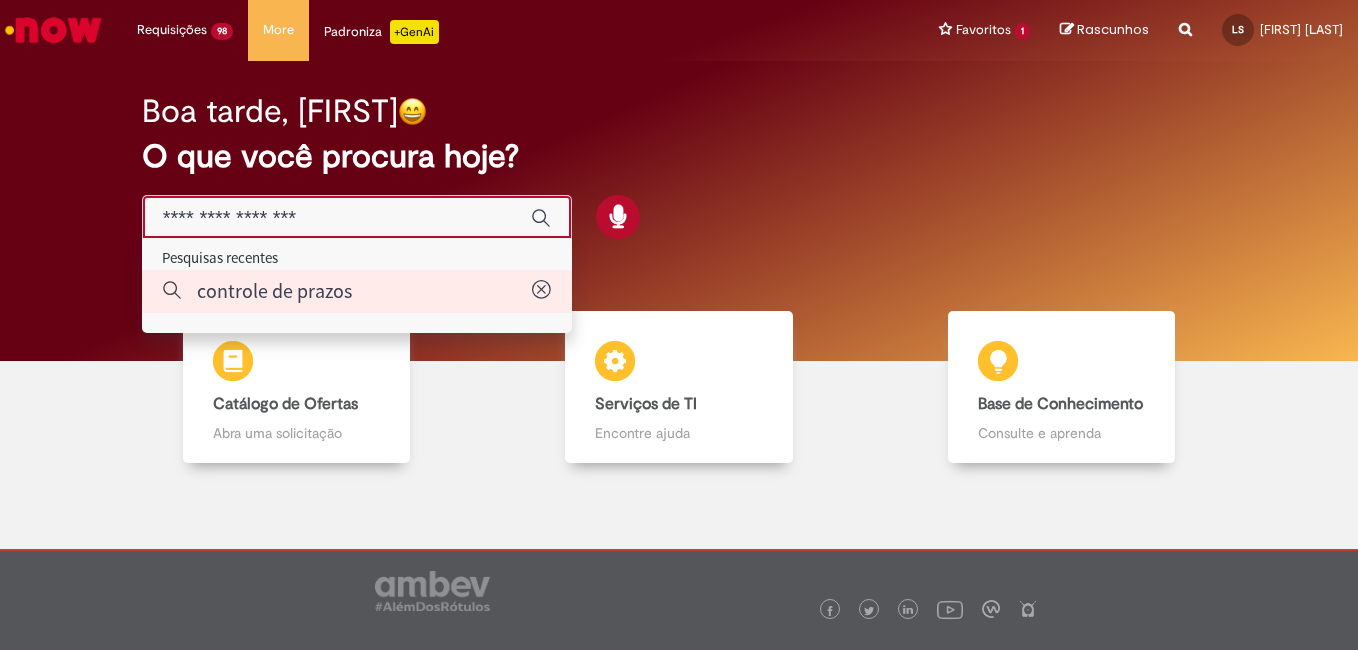 type on "**********" 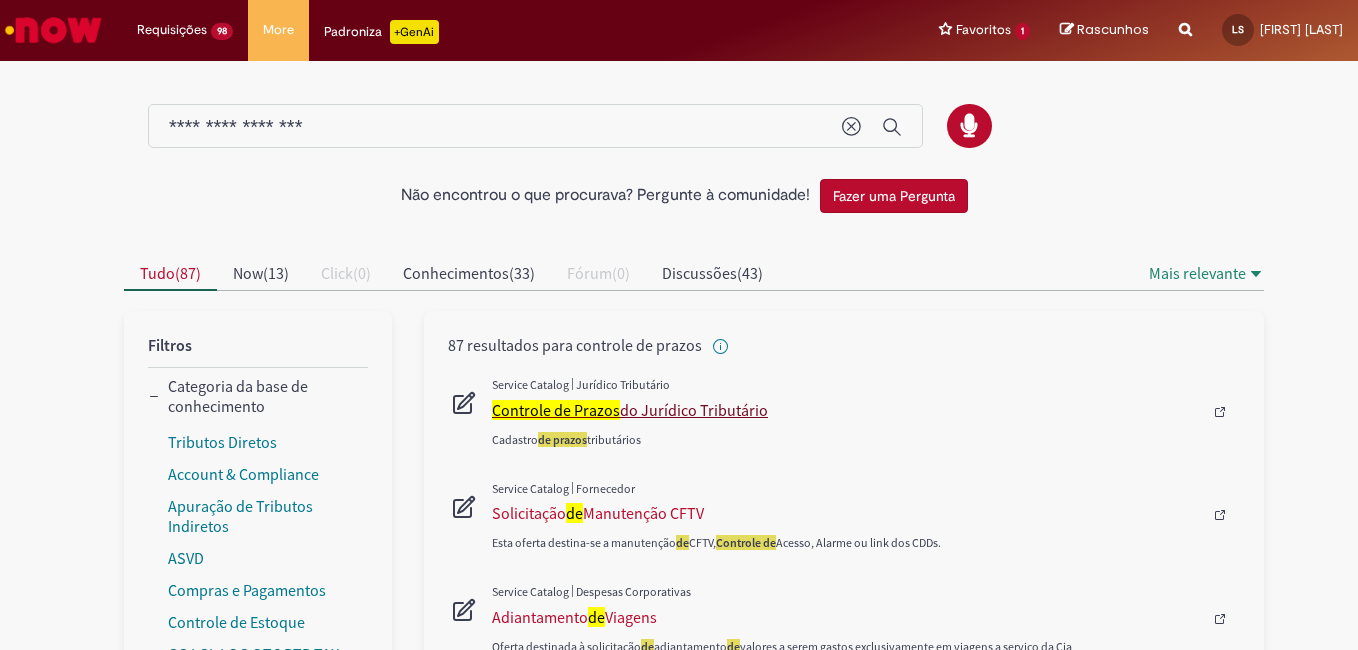 click on "Controle de Prazos  do Jurídico Tributário" at bounding box center [847, 410] 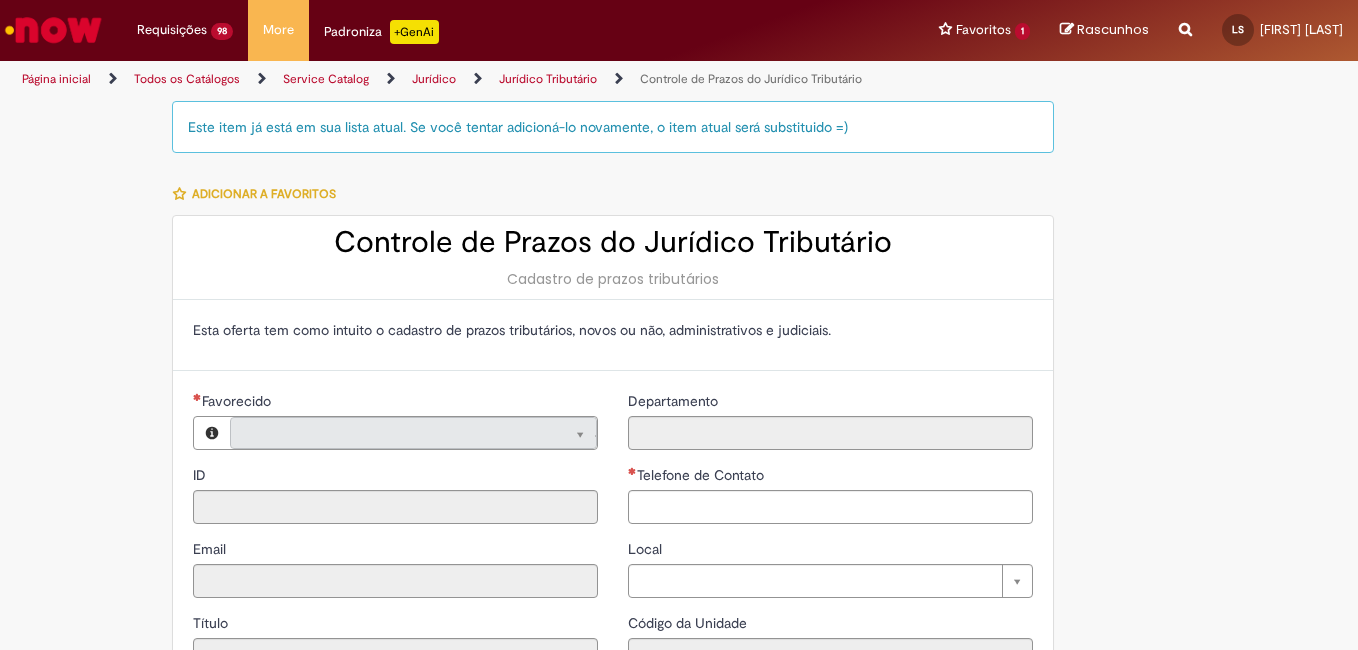 type on "**********" 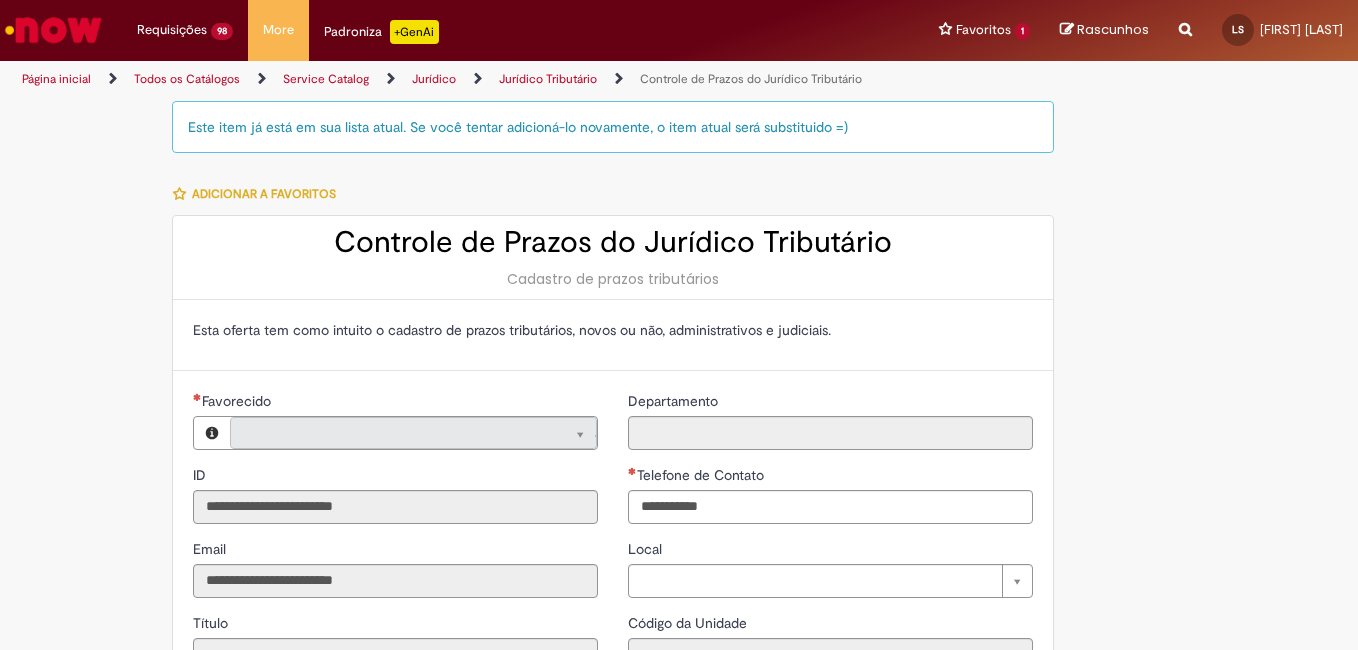type on "**********" 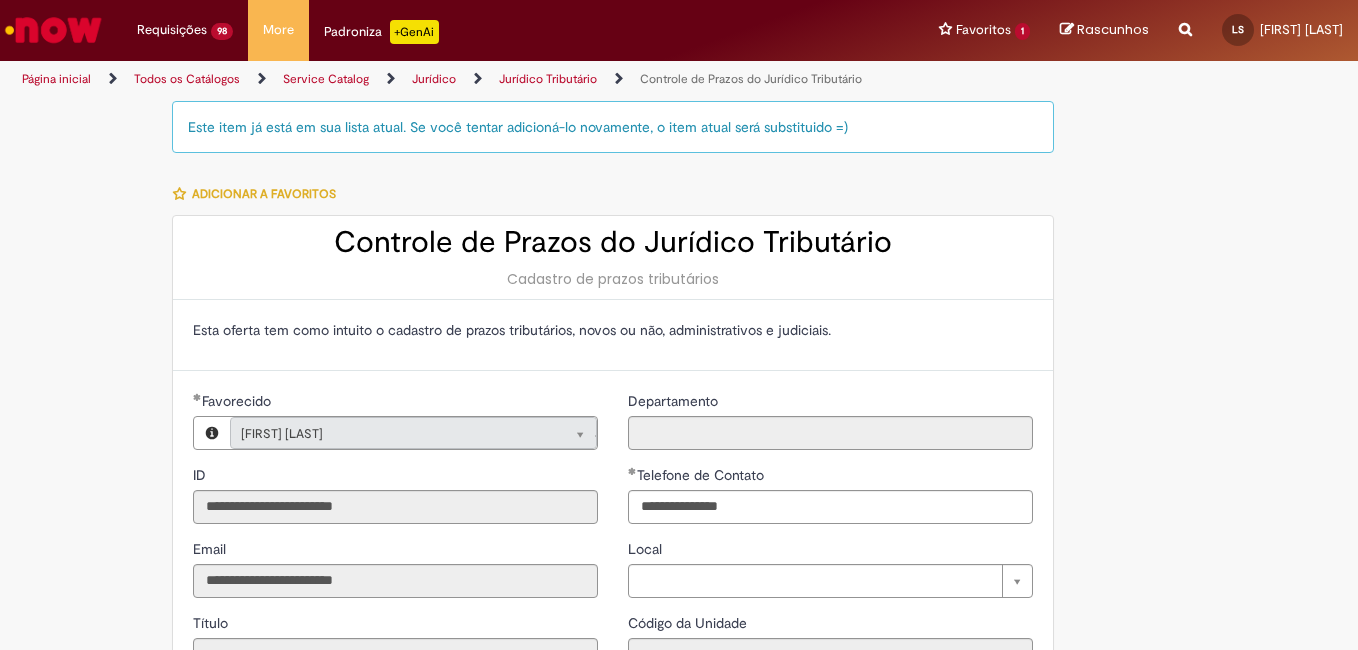 type on "**********" 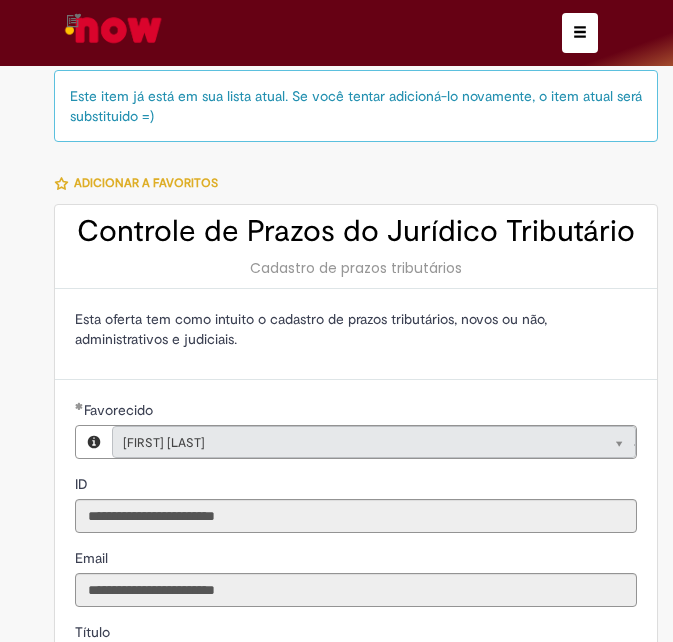 click on "Esta oferta tem como intuito o cadastro de prazos tributários, novos ou não, administrativos e judiciais." at bounding box center [356, 334] 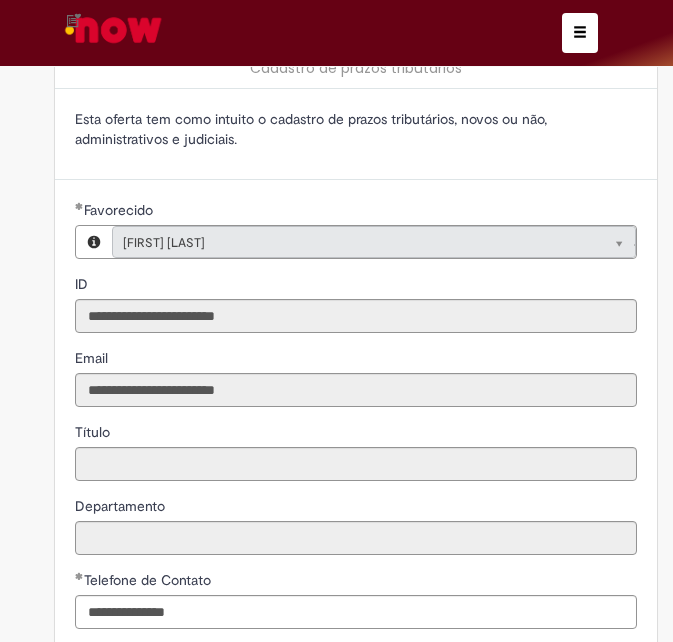 scroll, scrollTop: 400, scrollLeft: 0, axis: vertical 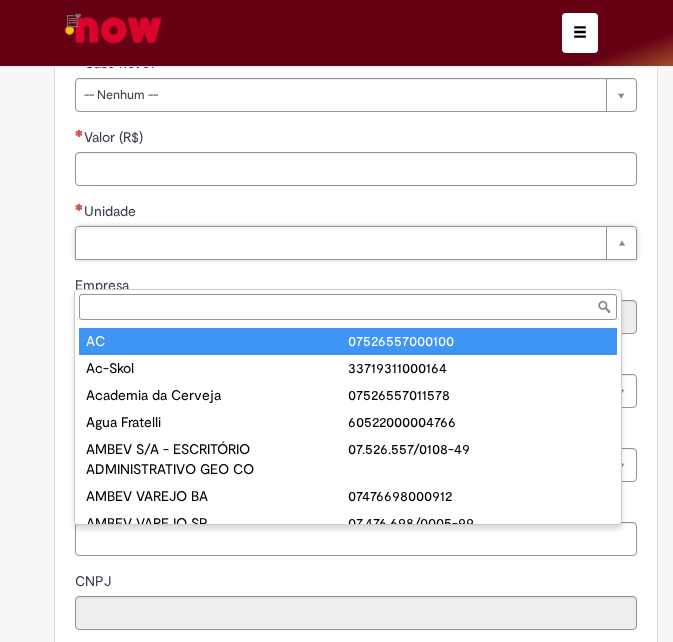 type on "*" 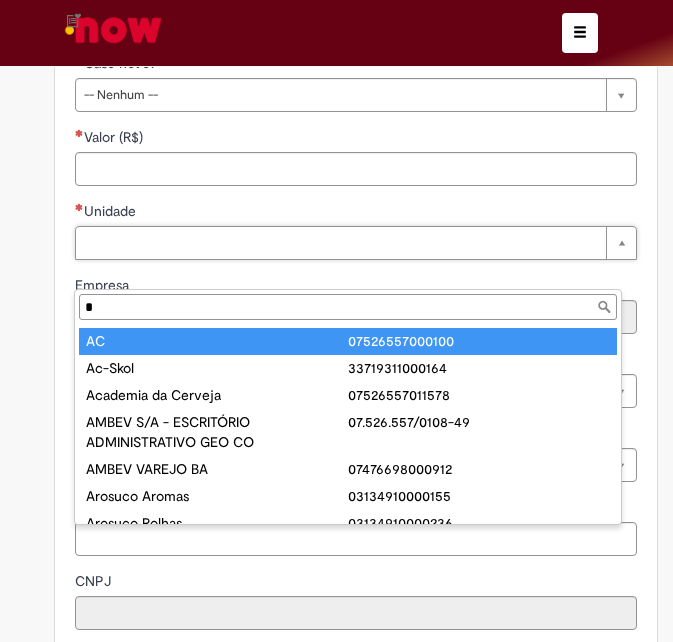 type 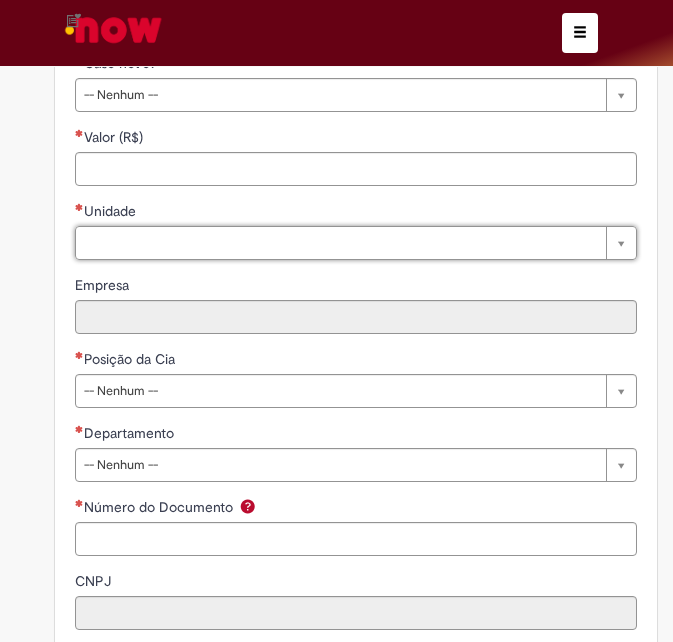 type on "*" 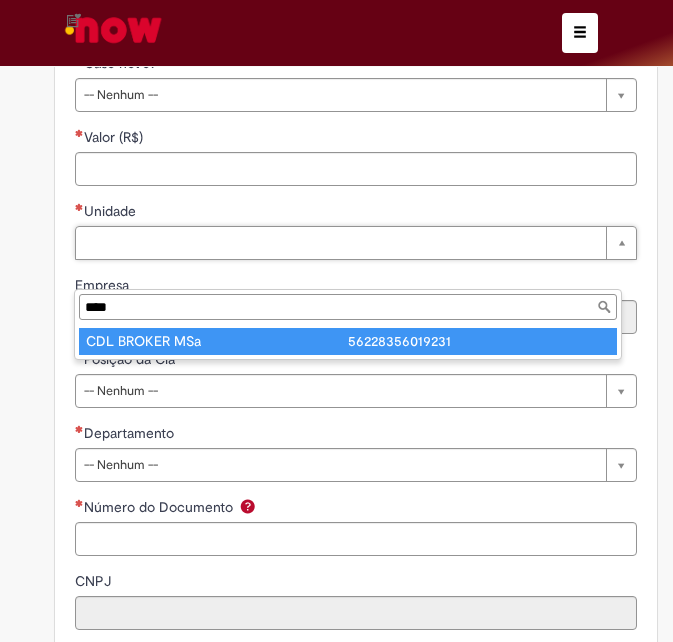 type on "****" 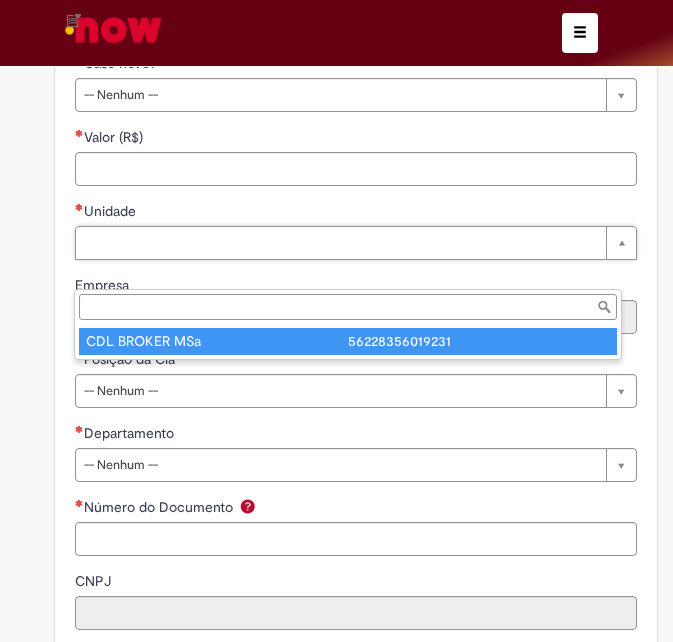 type on "********" 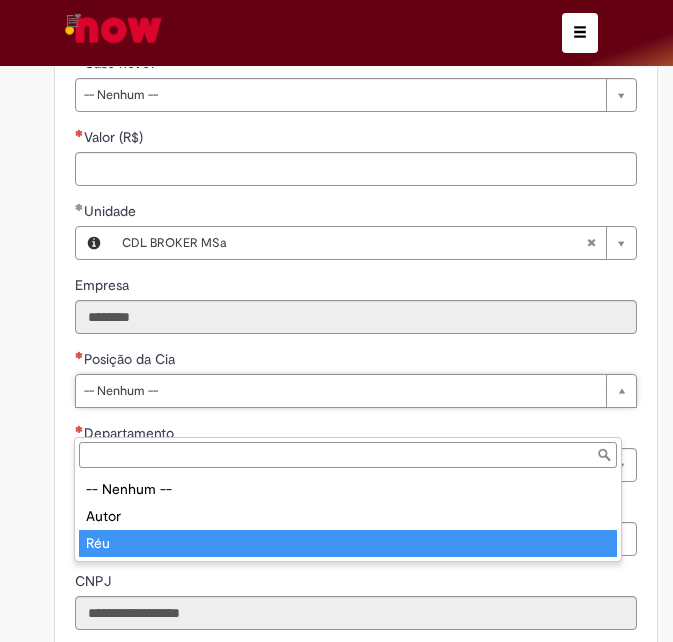 type on "***" 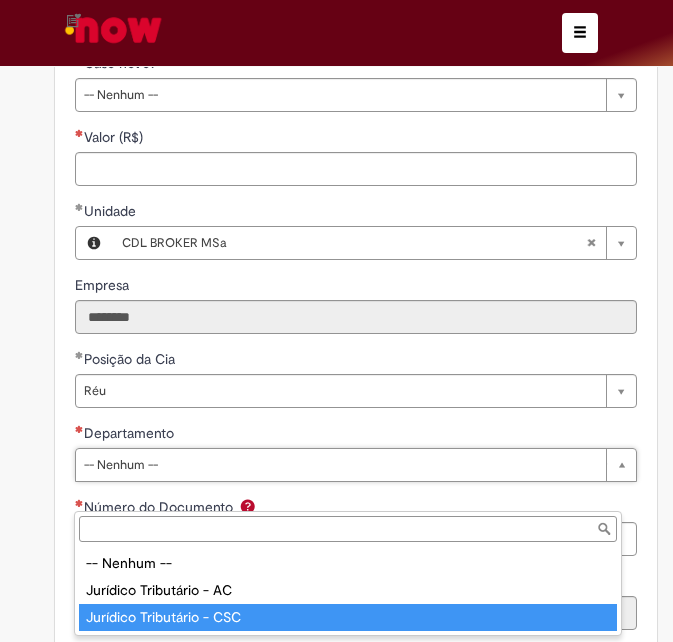 type on "**********" 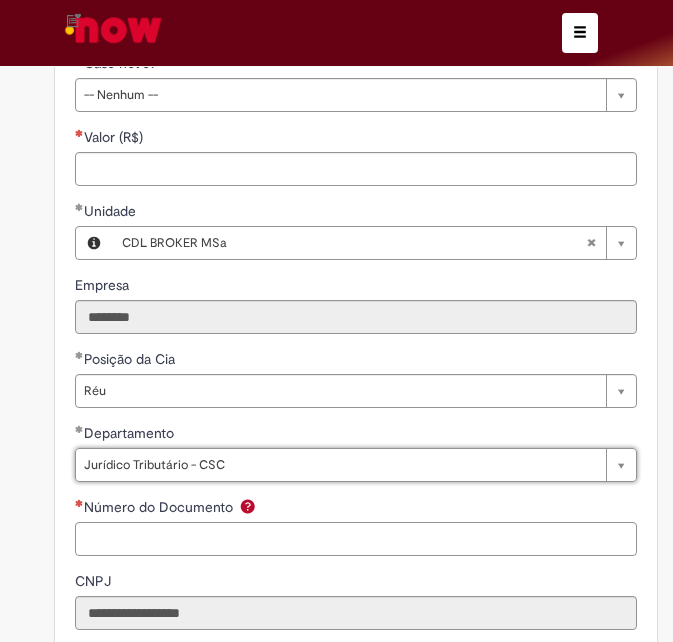 click on "Número do Documento" at bounding box center (356, 539) 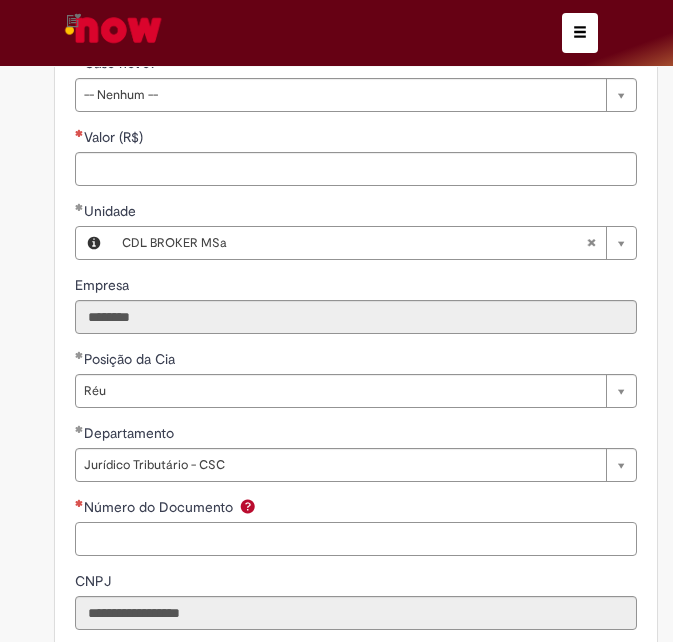 paste on "********" 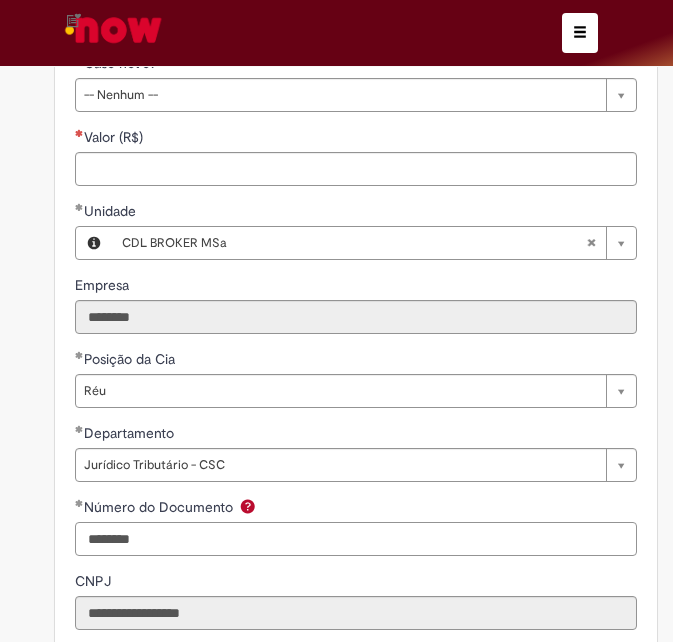 scroll, scrollTop: 1300, scrollLeft: 0, axis: vertical 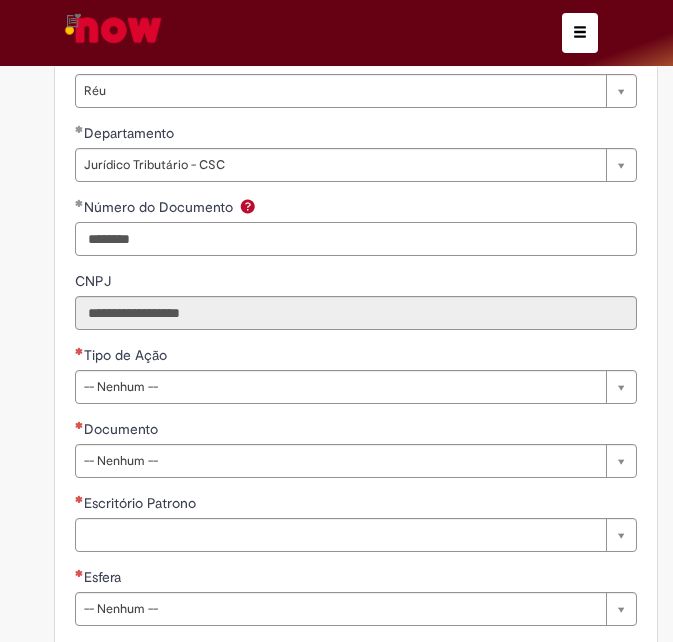 type on "********" 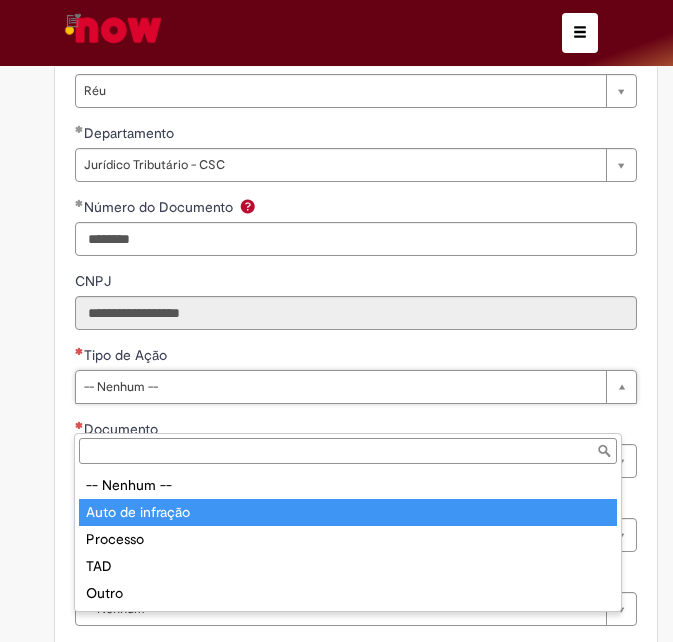type on "**********" 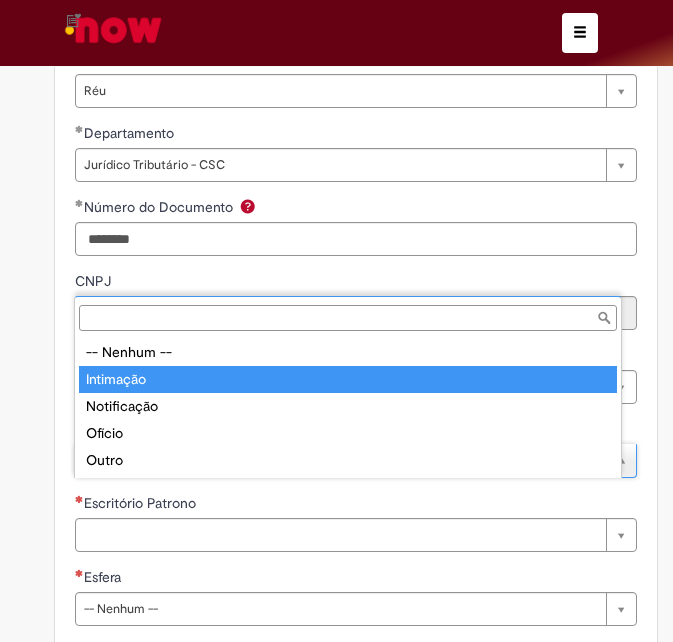 type on "*********" 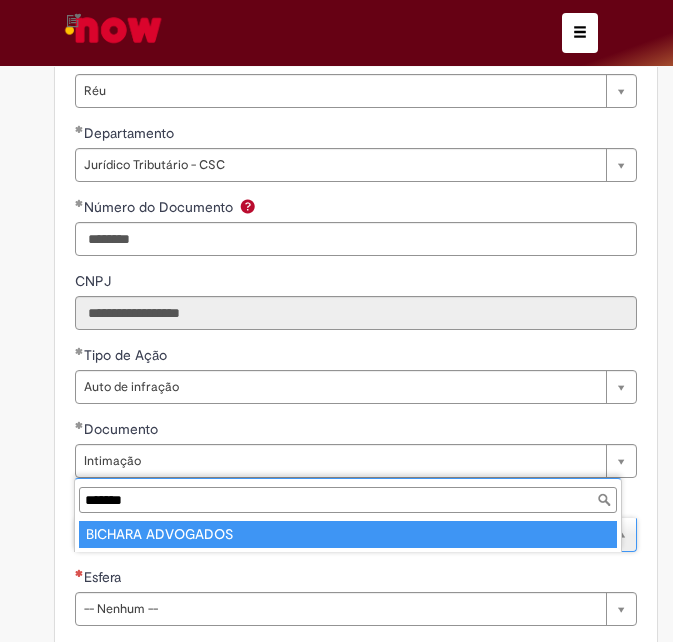 type on "*******" 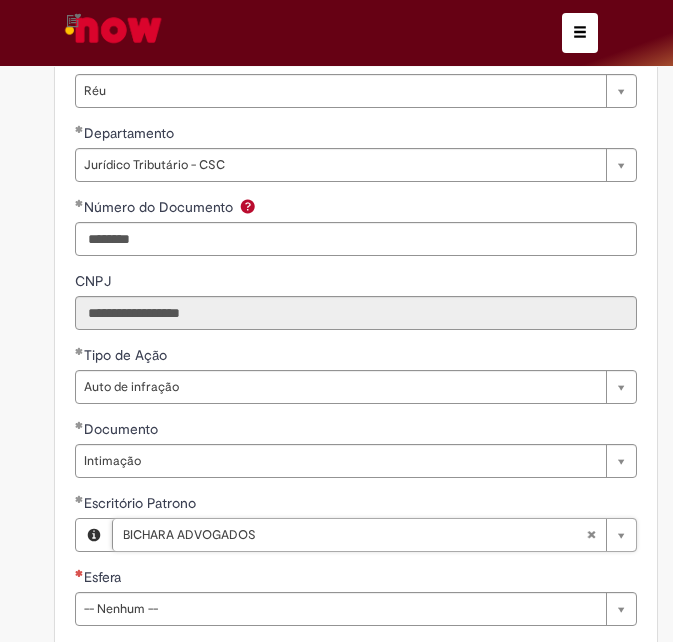 scroll, scrollTop: 1500, scrollLeft: 0, axis: vertical 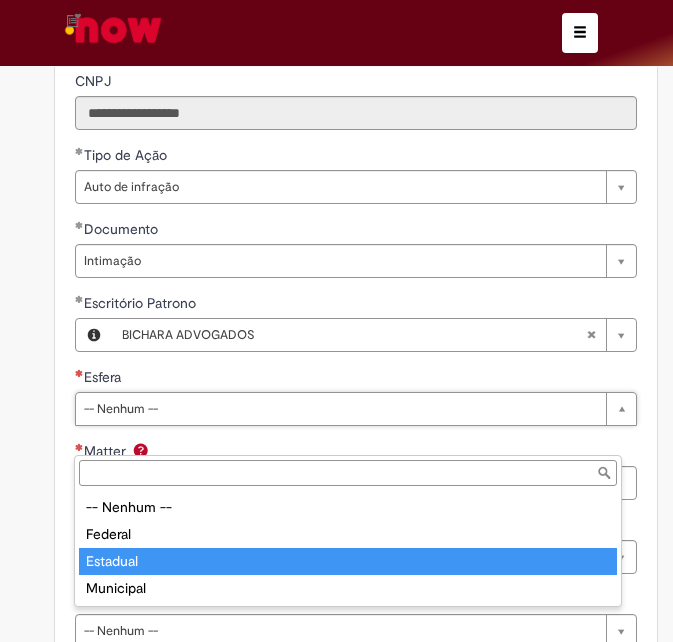 type on "********" 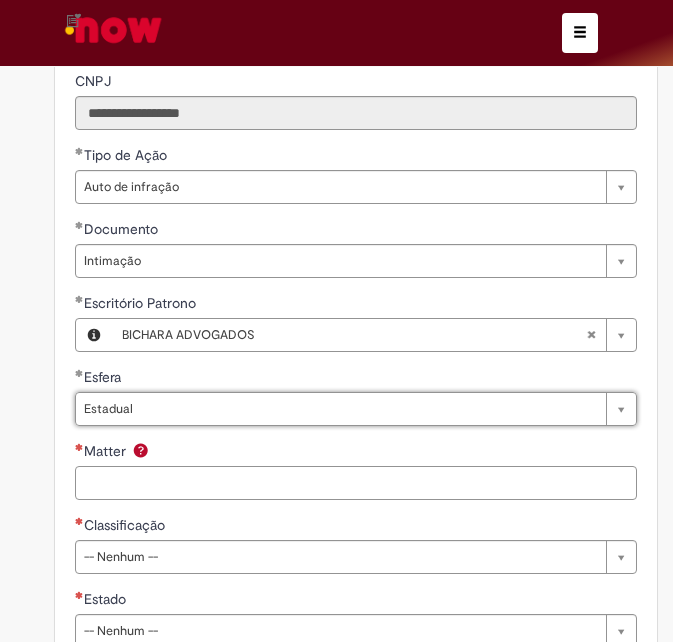 click on "Matter" at bounding box center (356, 483) 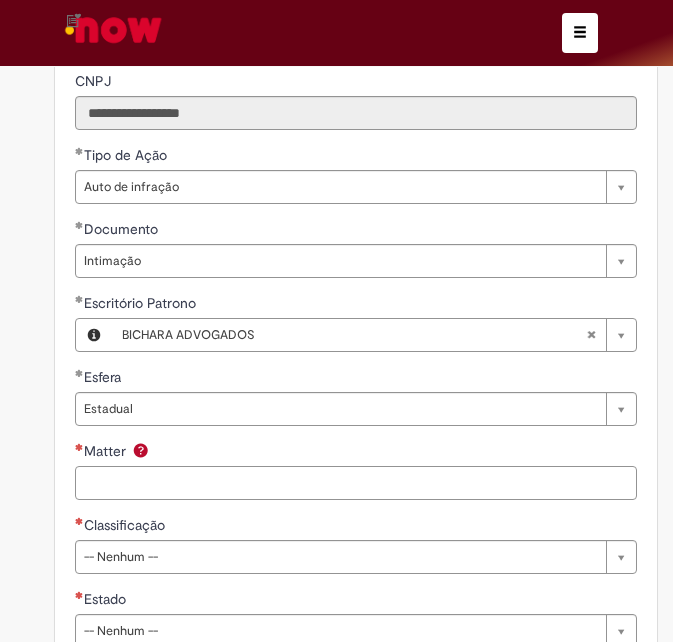 click on "Matter" at bounding box center (356, 483) 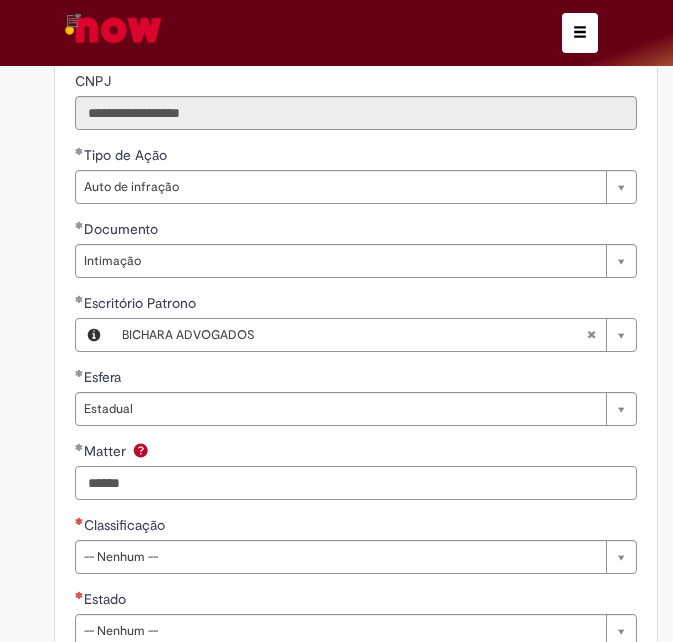type on "******" 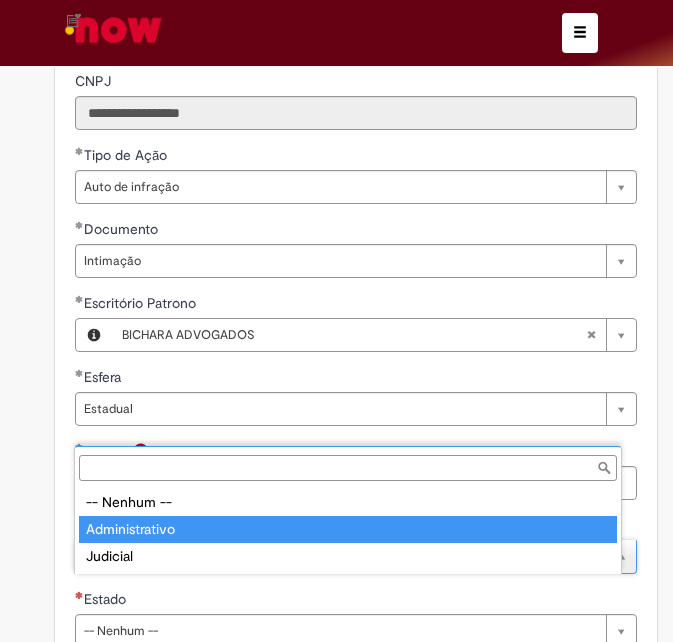 type on "**********" 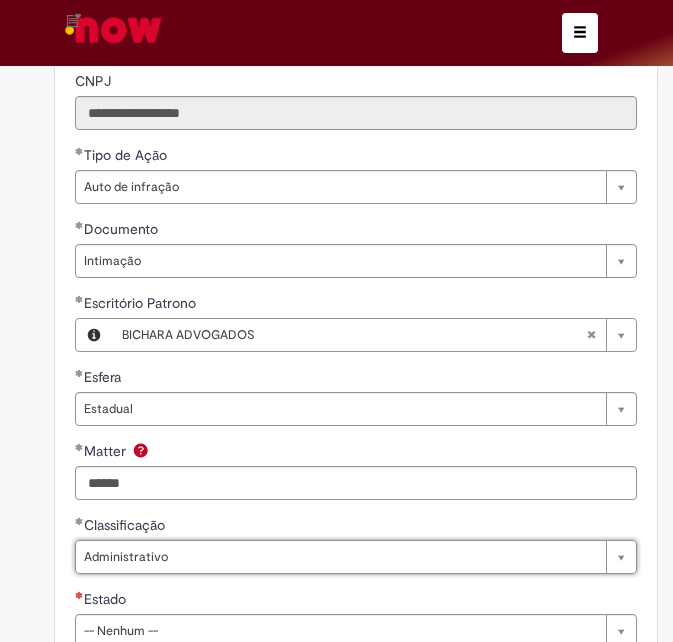 scroll, scrollTop: 1700, scrollLeft: 0, axis: vertical 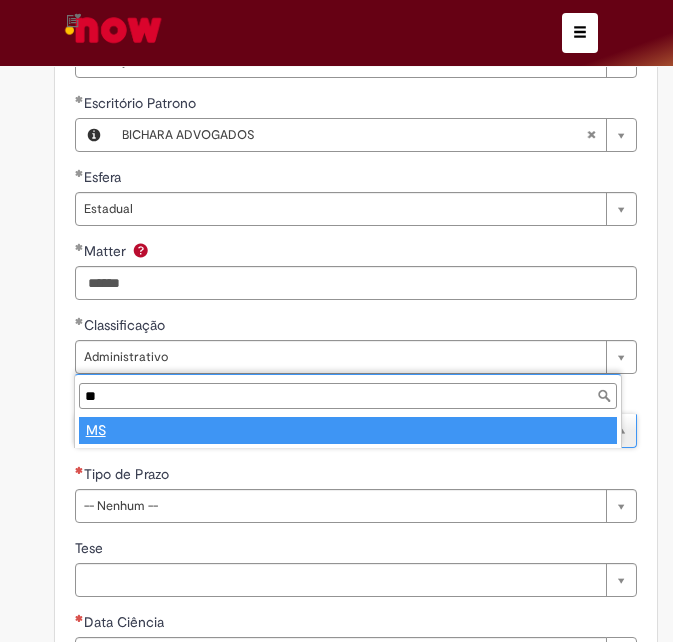 type on "**" 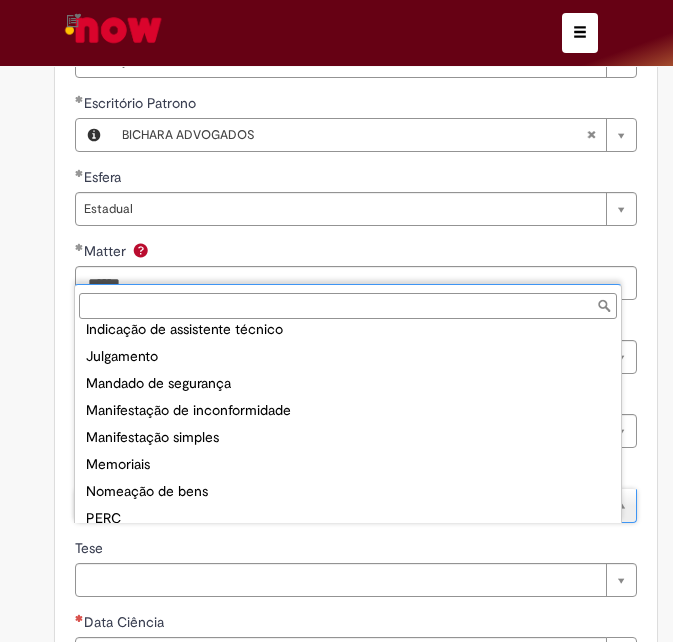 scroll, scrollTop: 537, scrollLeft: 0, axis: vertical 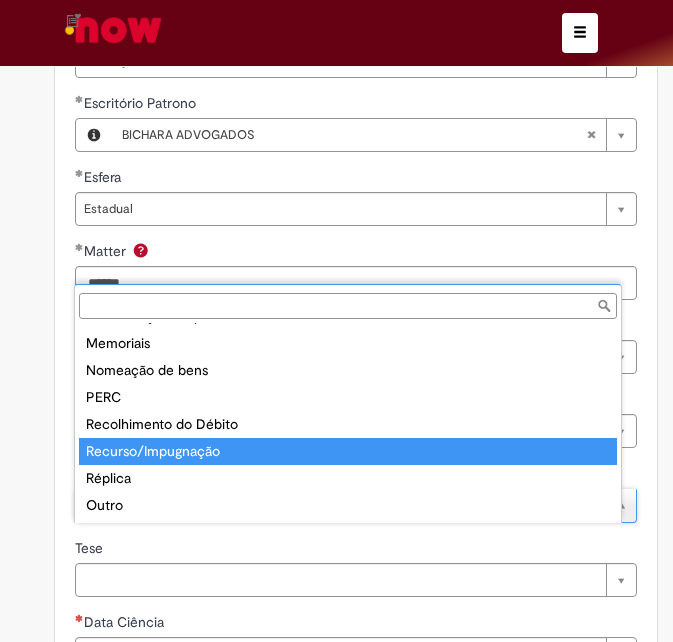 type on "**********" 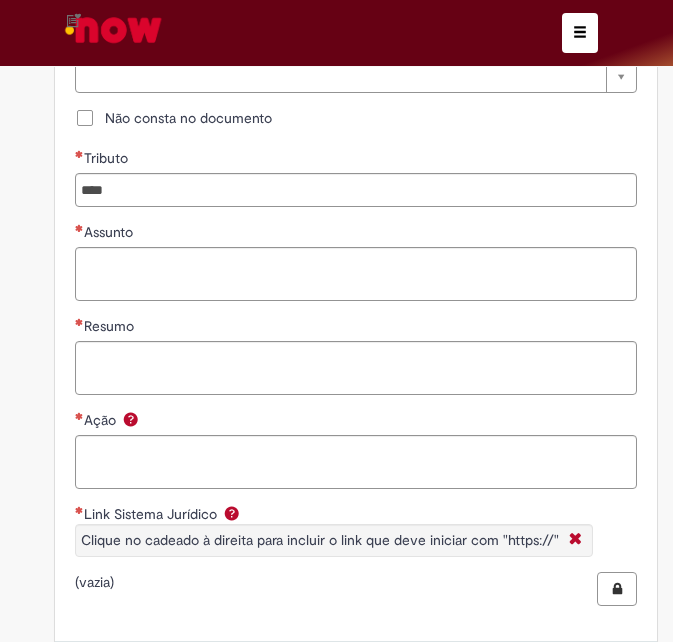 scroll, scrollTop: 2600, scrollLeft: 0, axis: vertical 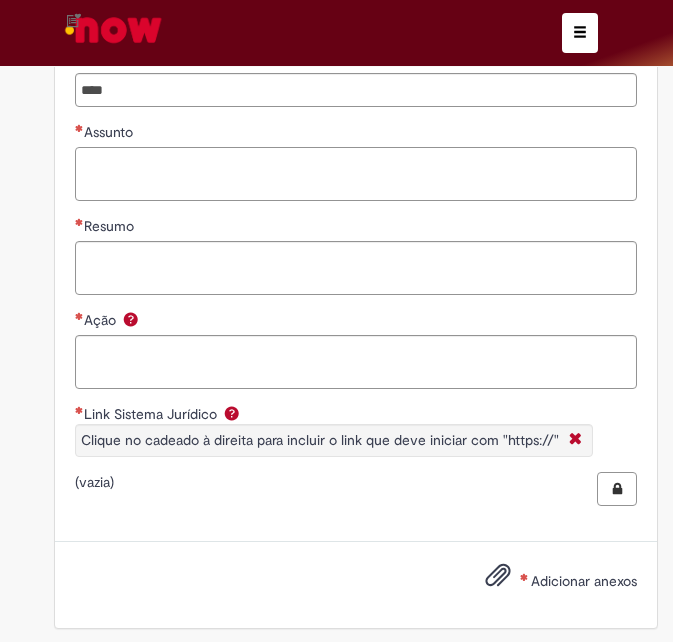 click on "Assunto" at bounding box center [356, 174] 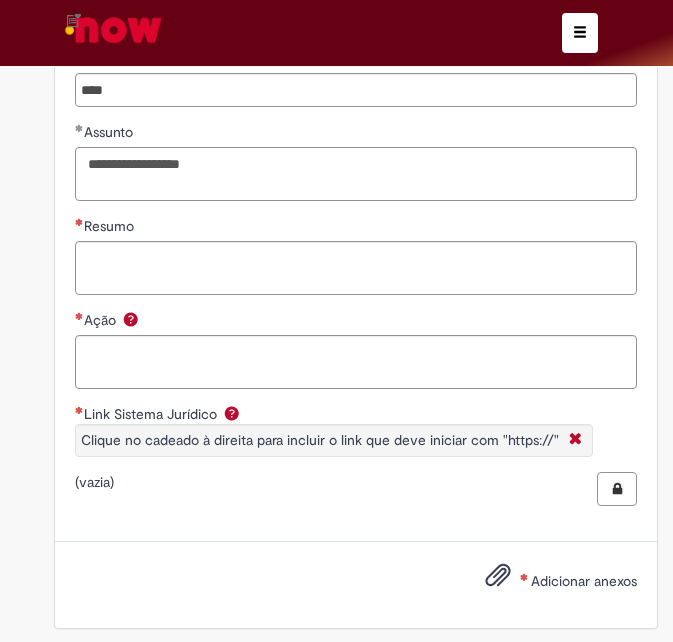 type on "**********" 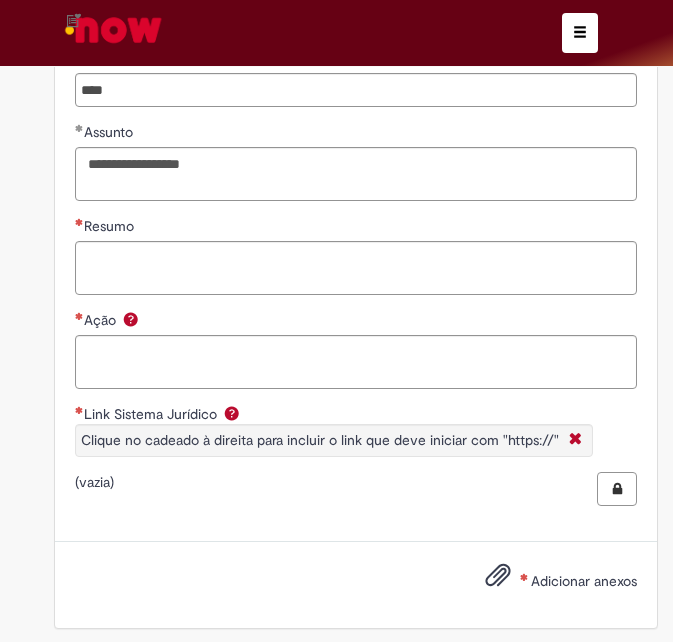 type 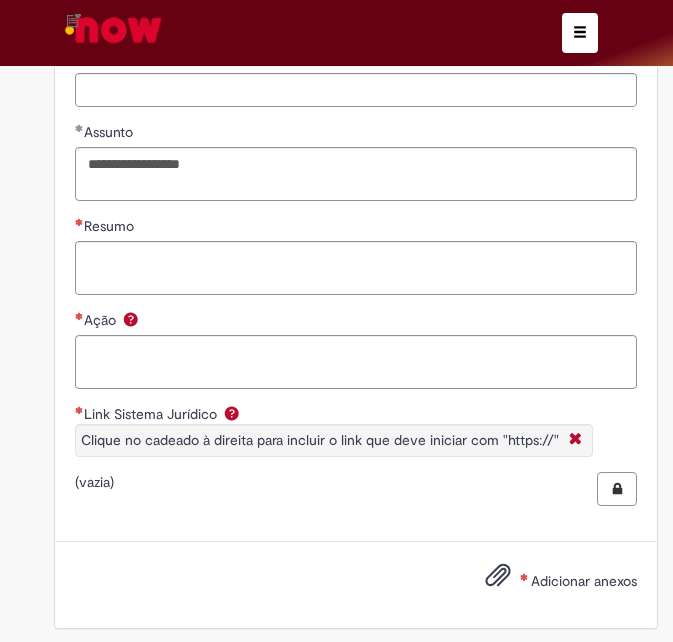 click on "Tributo" at bounding box center (495, 90) 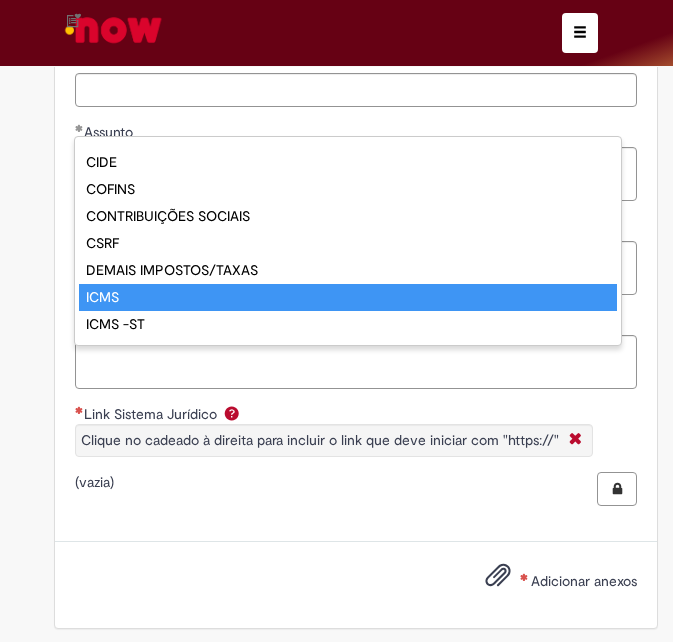 type on "**********" 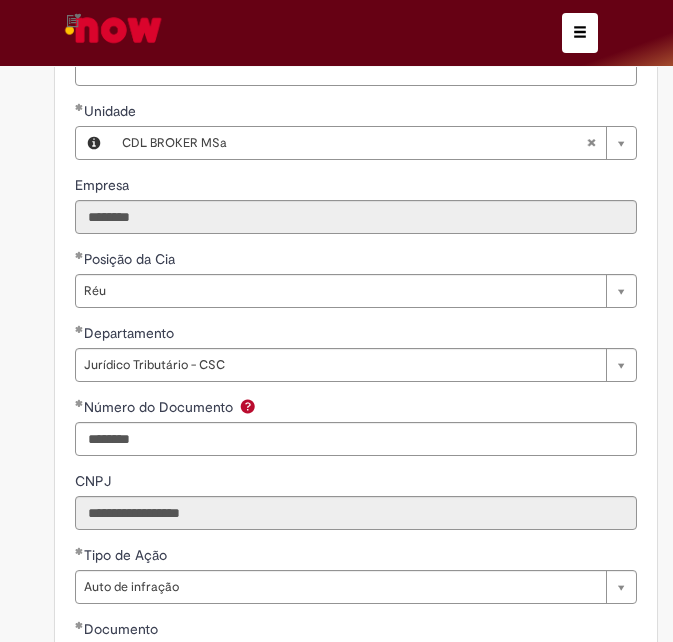 scroll, scrollTop: 800, scrollLeft: 0, axis: vertical 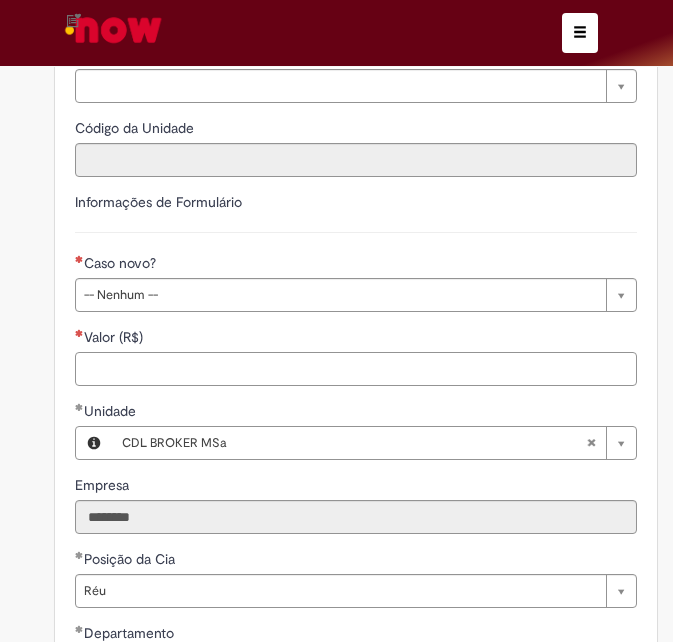 click on "Valor (R$)" at bounding box center (356, 369) 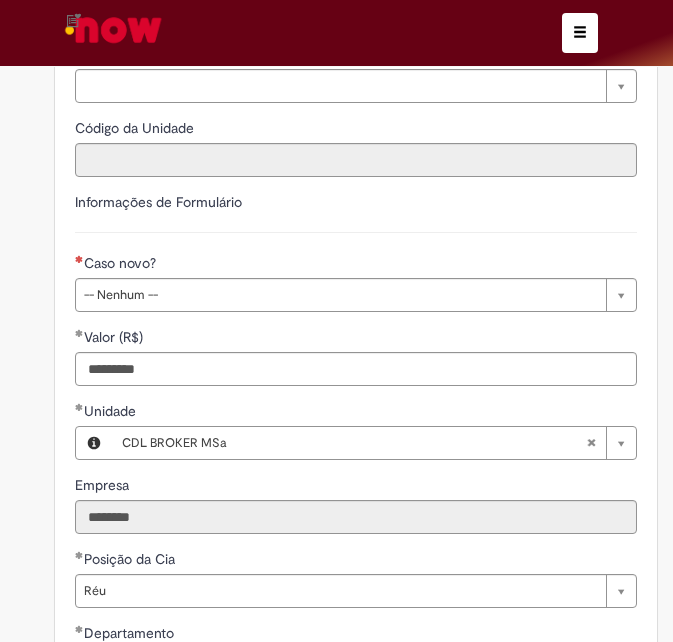 type on "**********" 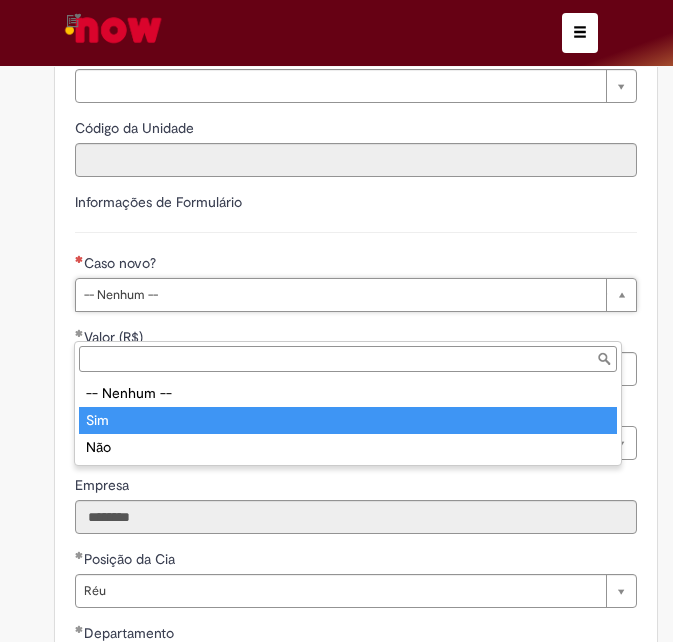 type on "***" 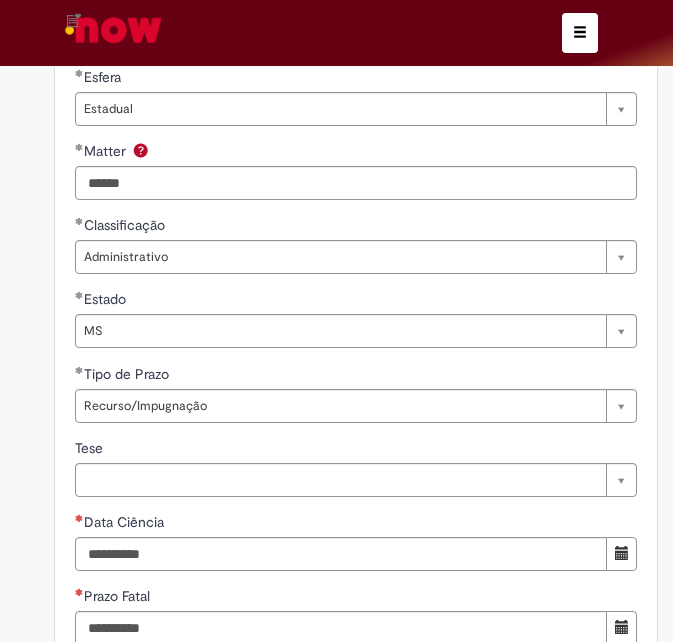 scroll, scrollTop: 2000, scrollLeft: 0, axis: vertical 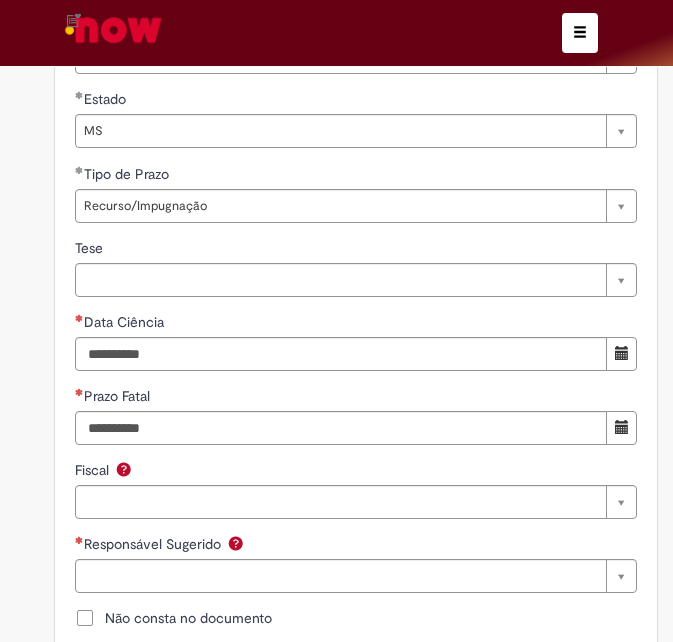click on "Fiscal" at bounding box center (356, 472) 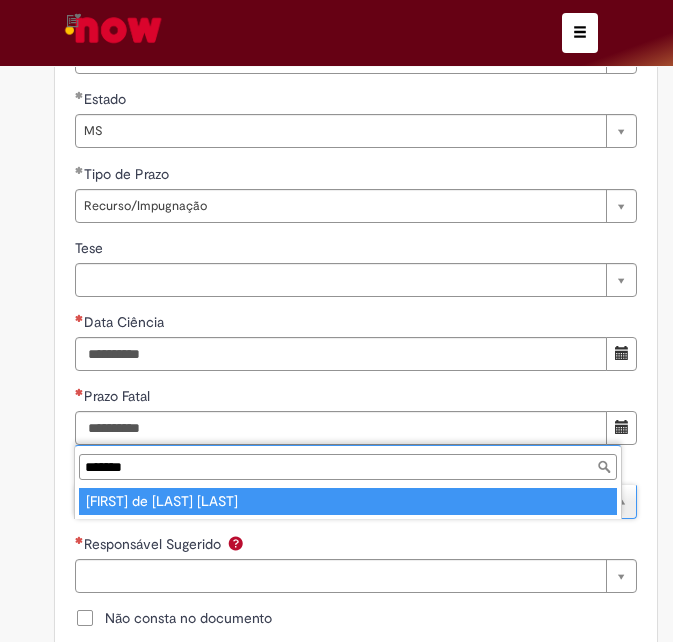 type on "*******" 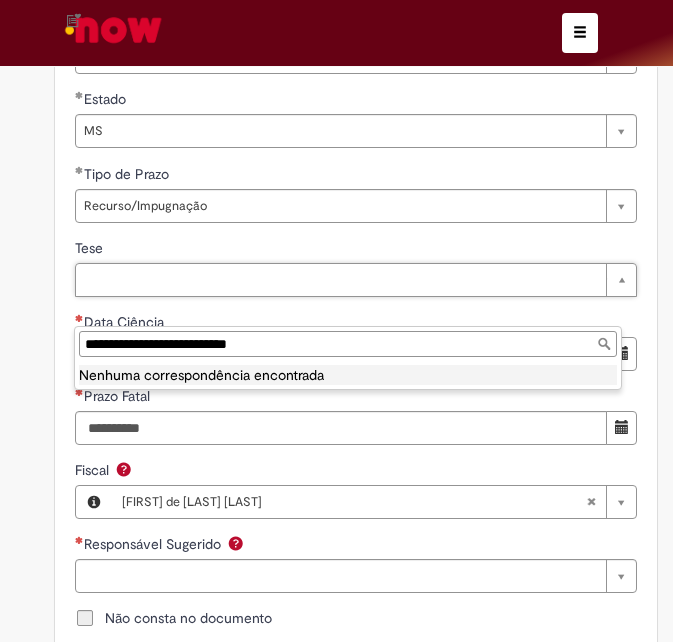 click on "**********" at bounding box center [348, 344] 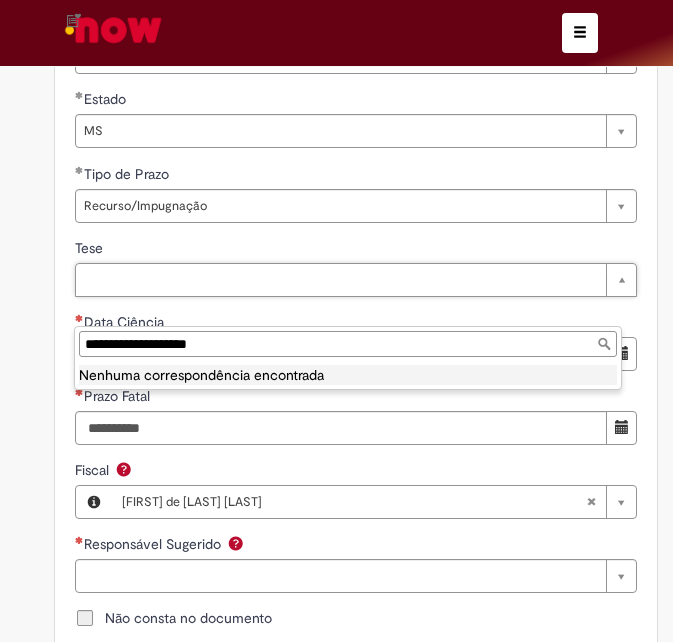 type on "**********" 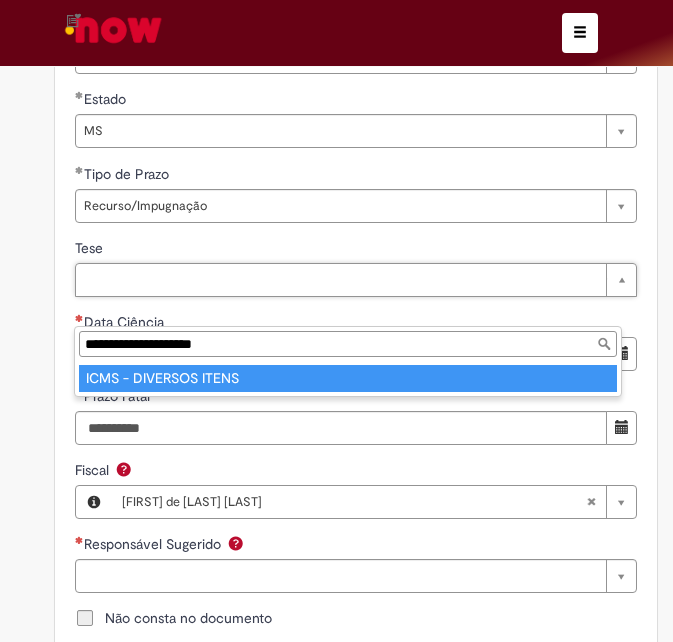 type on "**********" 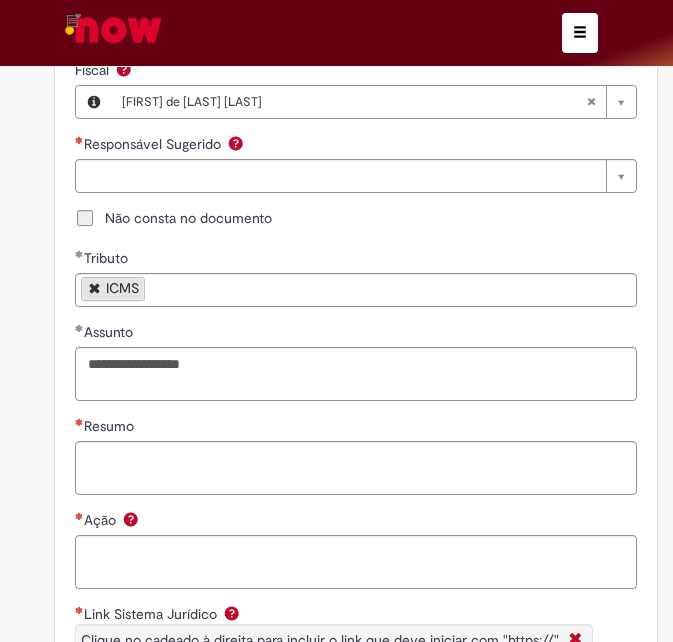 scroll, scrollTop: 2600, scrollLeft: 0, axis: vertical 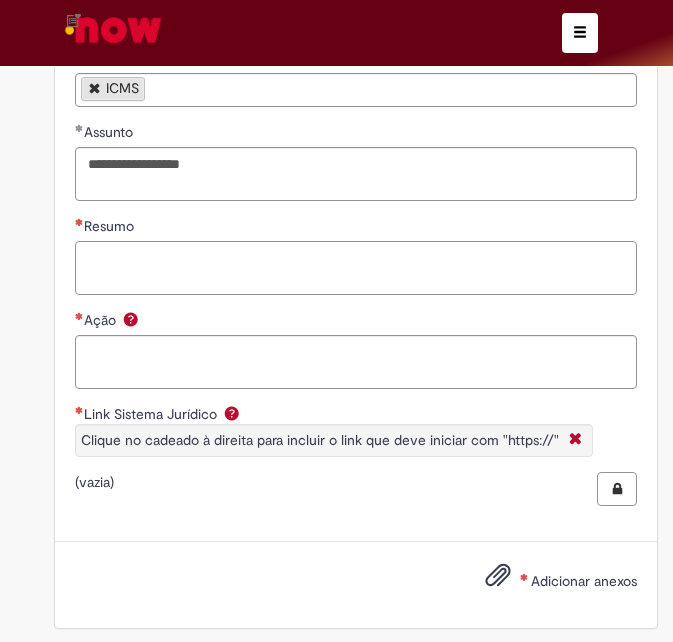 click on "Resumo" at bounding box center [356, 268] 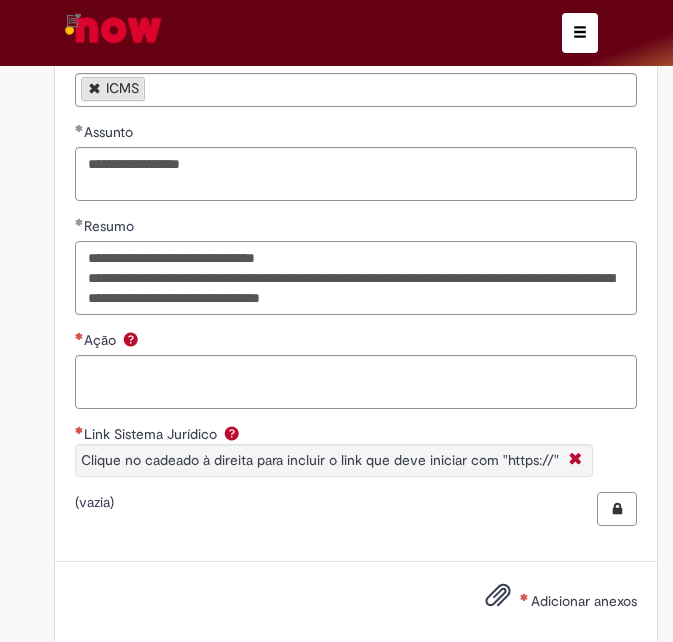 type on "**********" 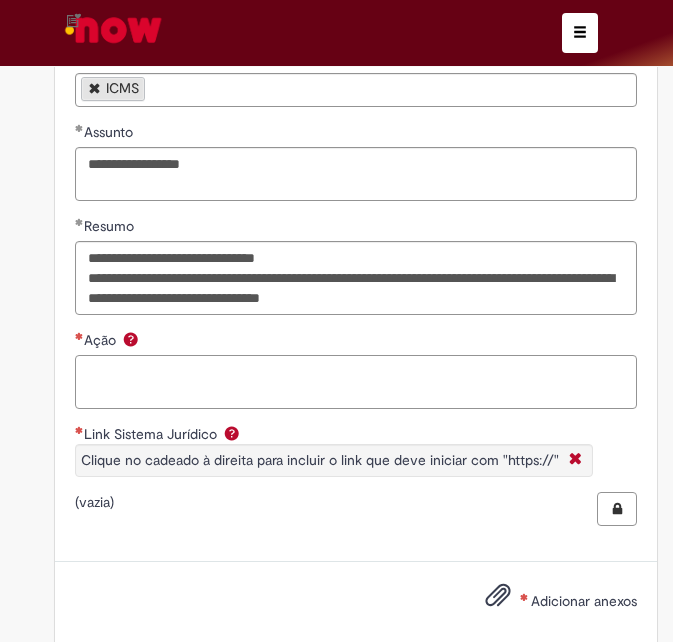 click on "Ação" at bounding box center [356, 382] 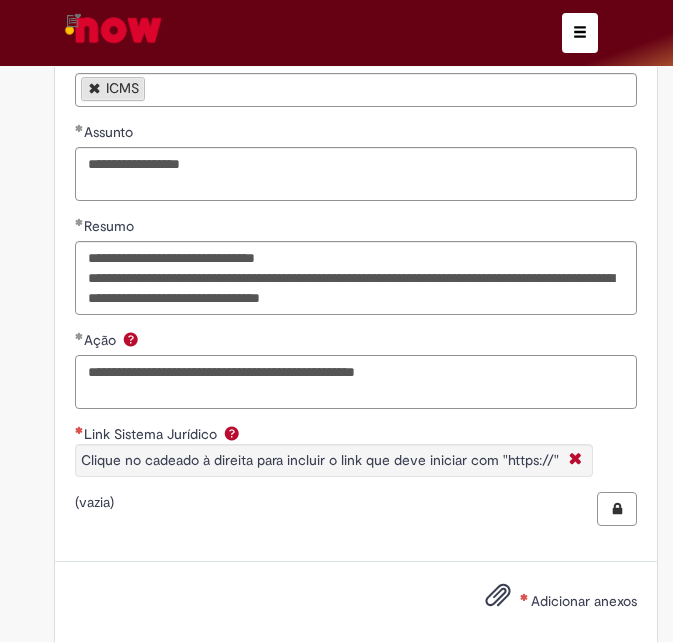 type on "**********" 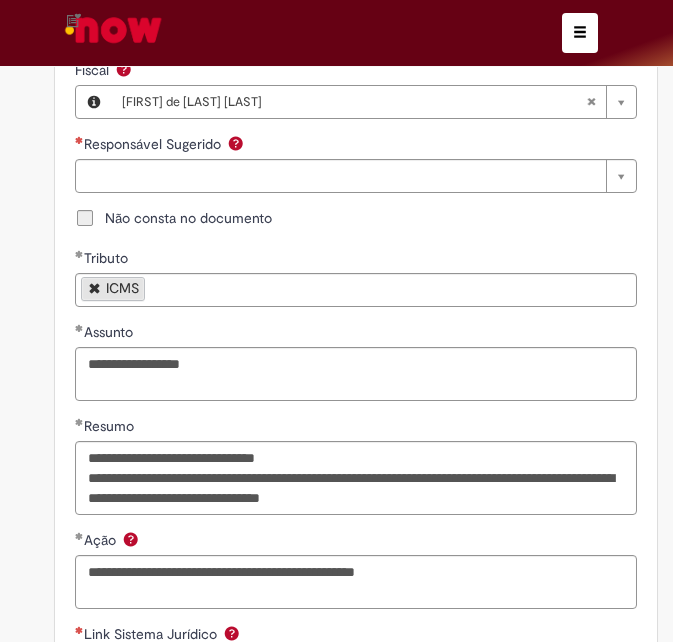 scroll, scrollTop: 2200, scrollLeft: 0, axis: vertical 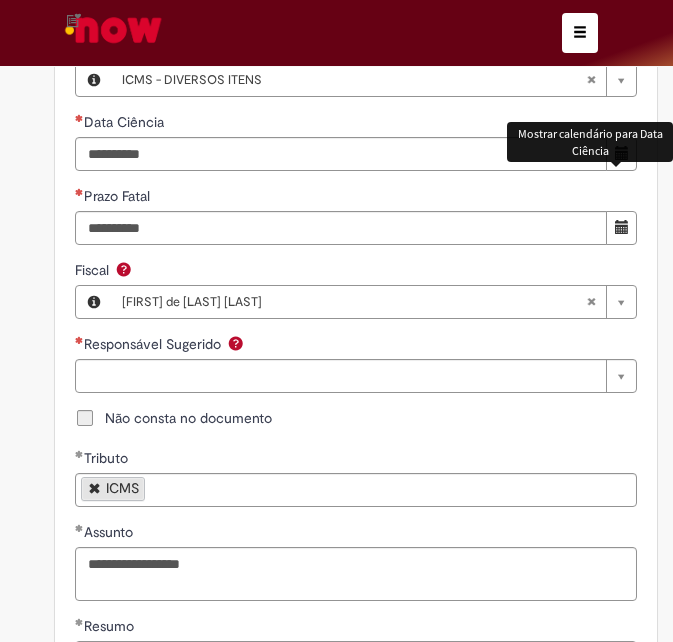 click at bounding box center [622, 153] 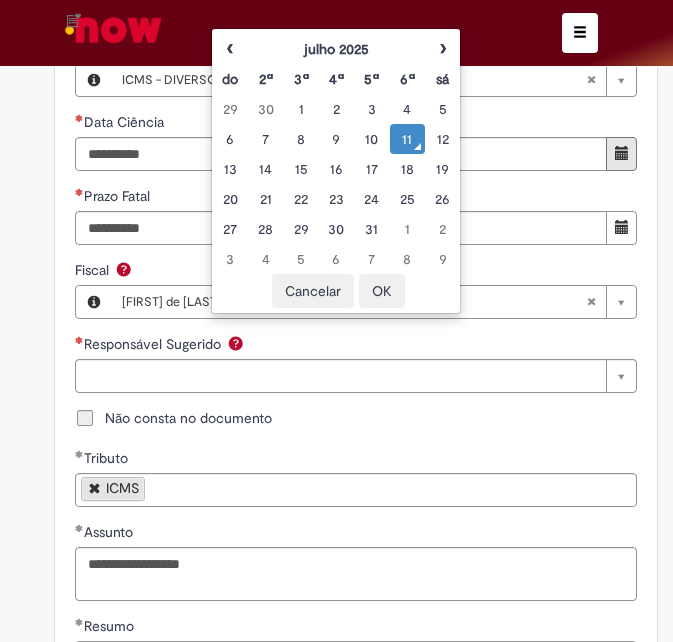 click on "11" at bounding box center (407, 139) 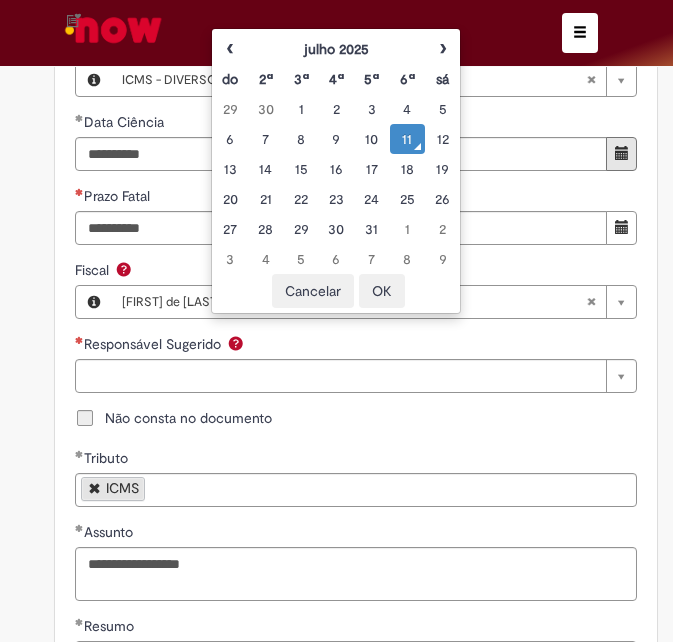 type on "**********" 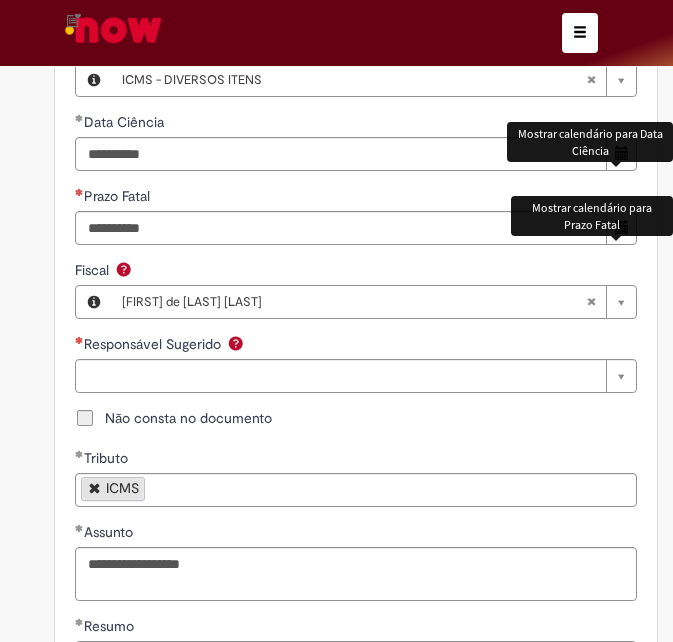 click at bounding box center [621, 228] 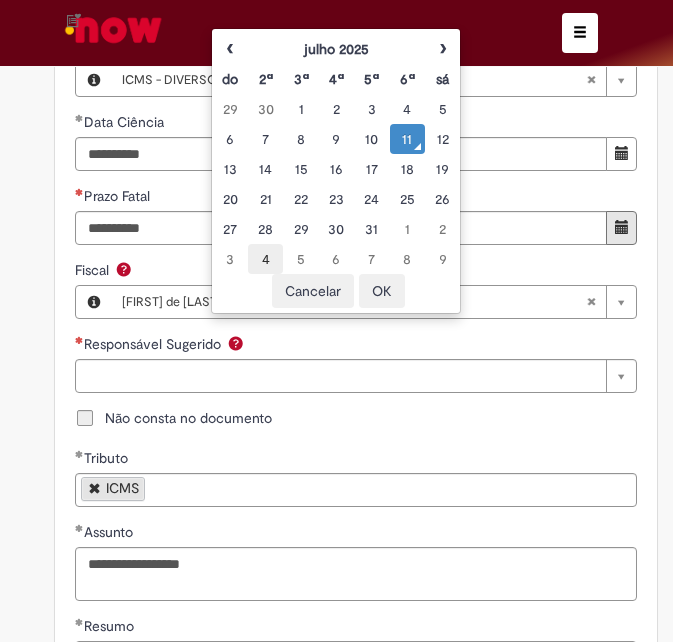 click on "4" at bounding box center (265, 259) 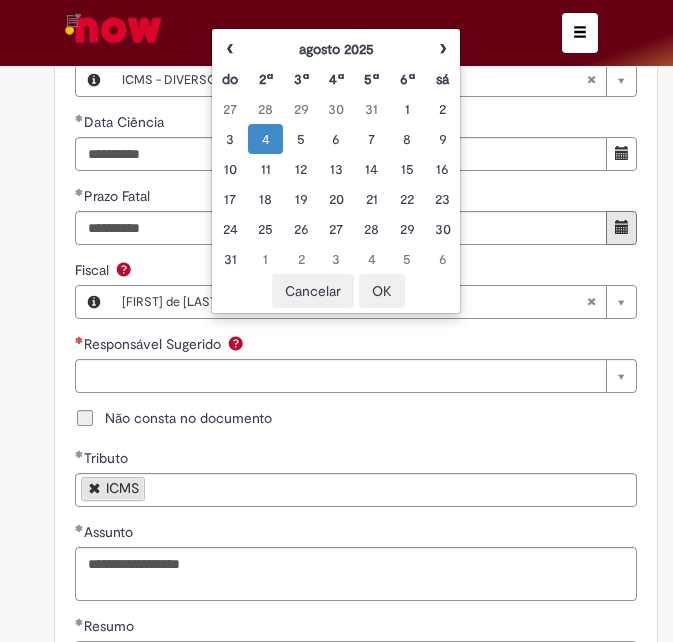 click on "OK" at bounding box center (382, 291) 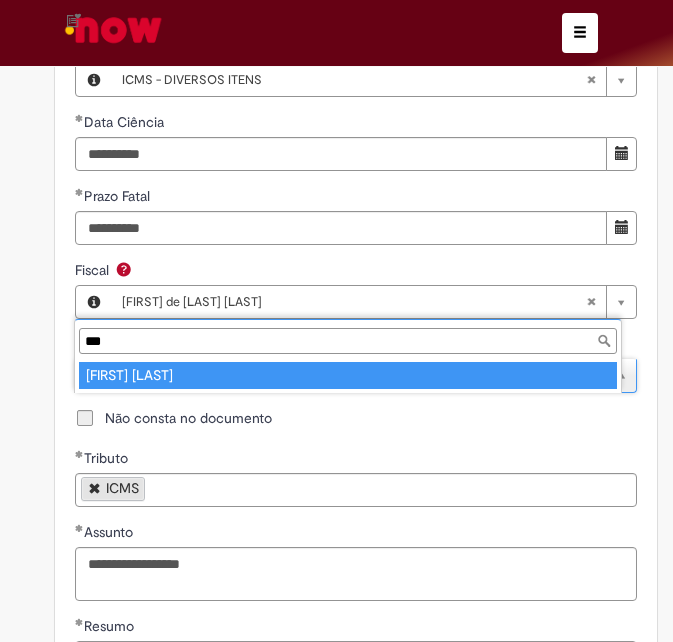 type on "***" 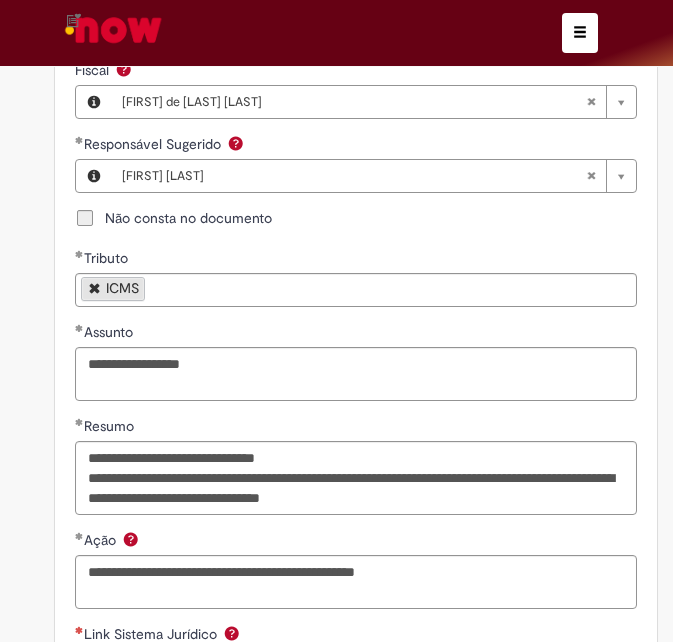 scroll, scrollTop: 2700, scrollLeft: 0, axis: vertical 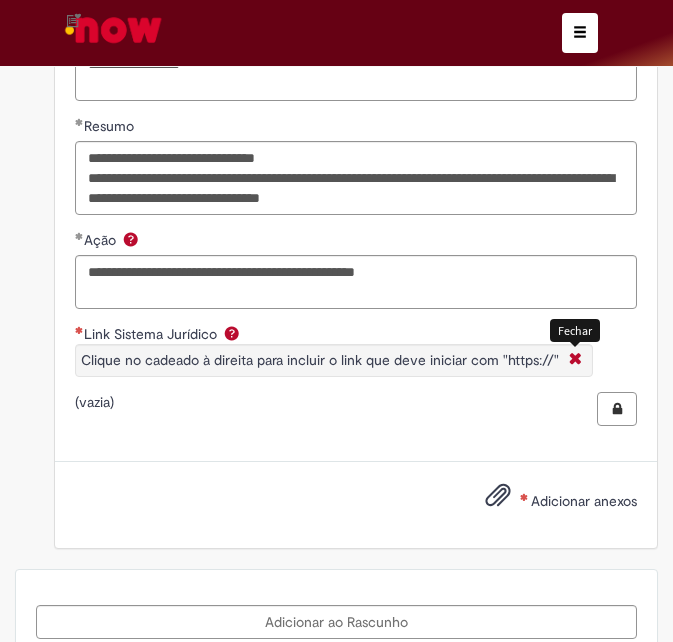 click at bounding box center (575, 360) 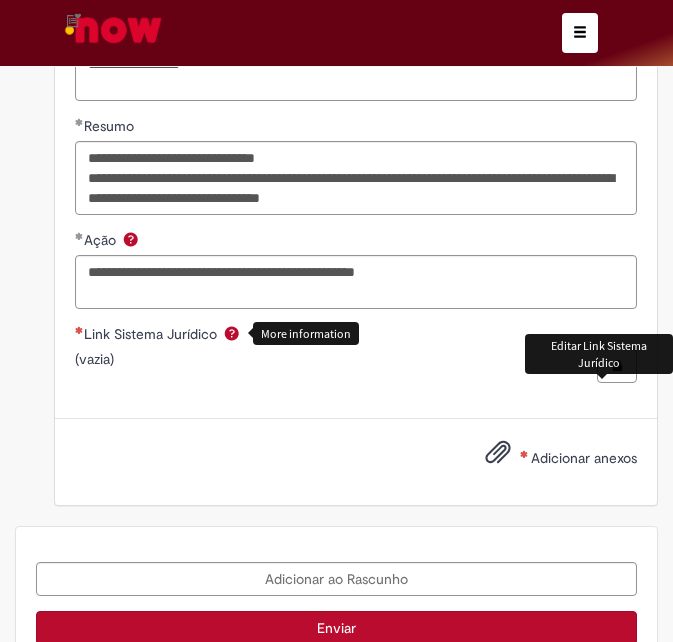click at bounding box center [617, 366] 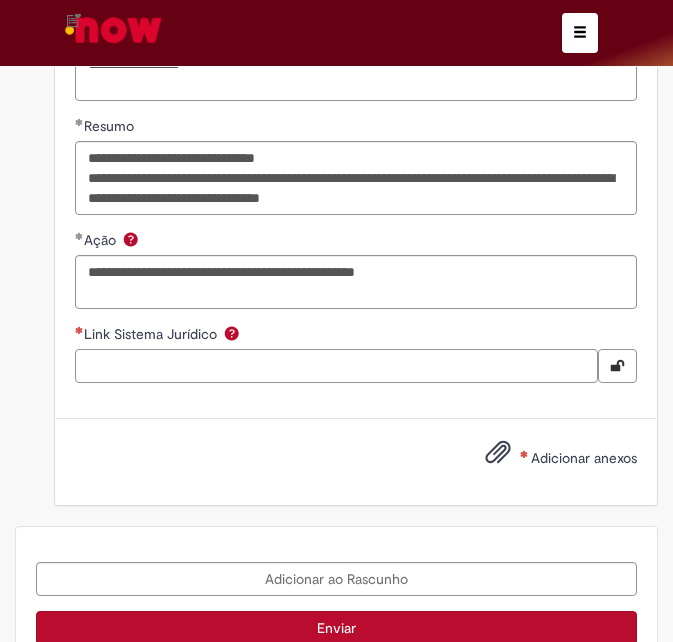 click on "Link Sistema Jurídico" at bounding box center [336, 366] 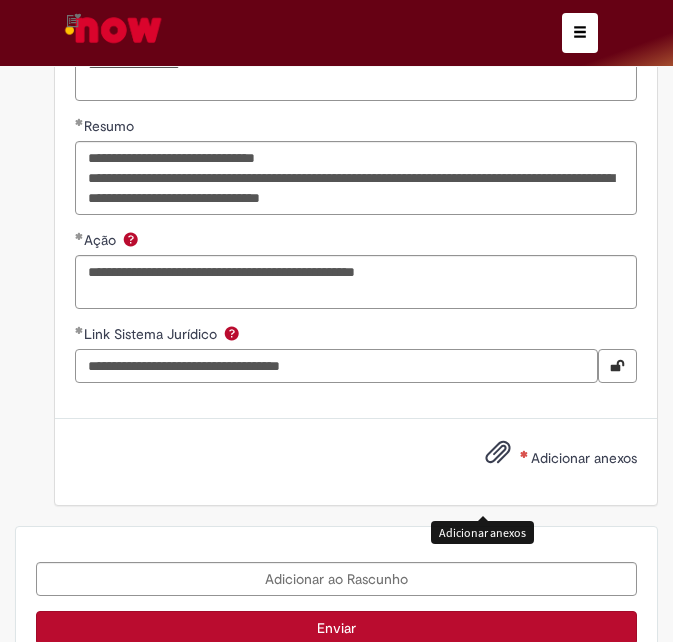 type on "**********" 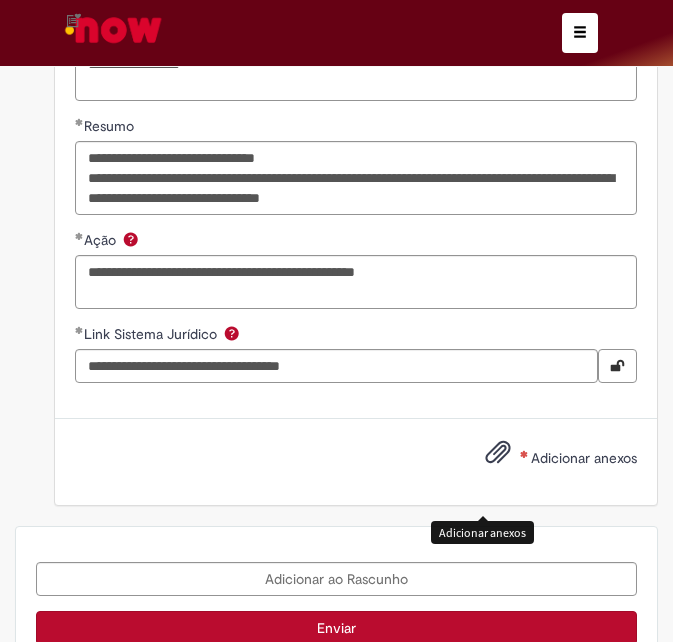click at bounding box center (498, 453) 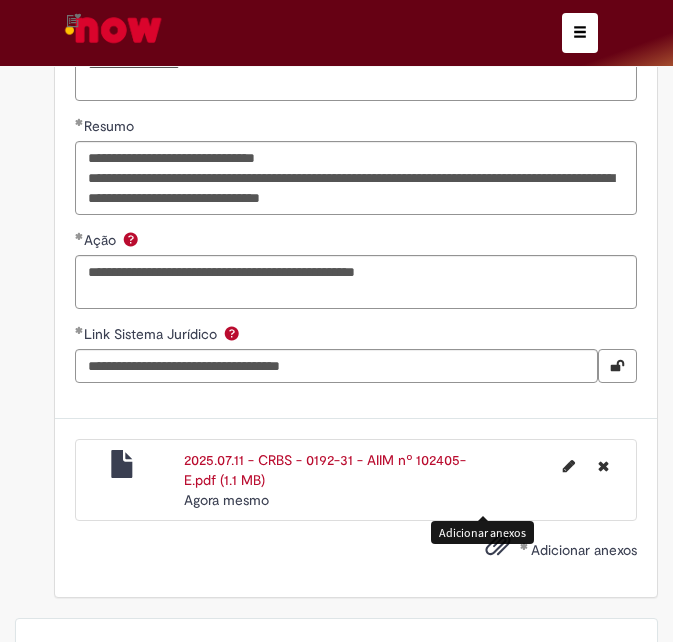 scroll, scrollTop: 2877, scrollLeft: 0, axis: vertical 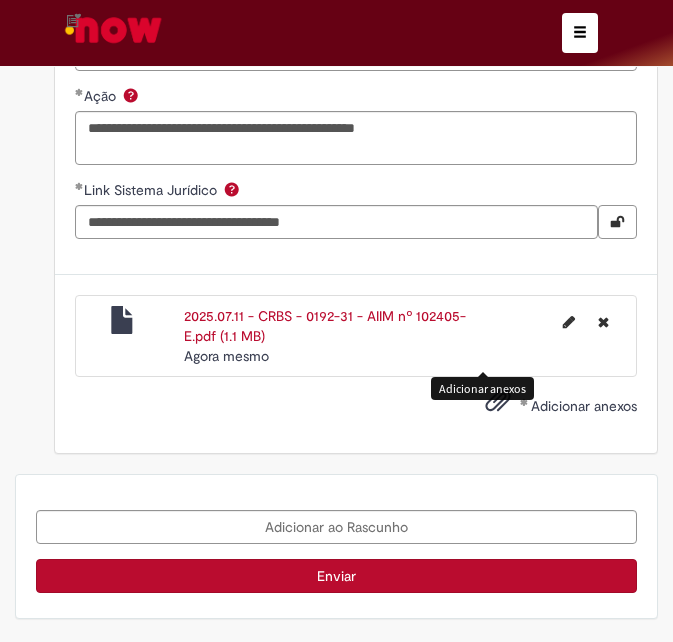 click on "Enviar" at bounding box center (336, 576) 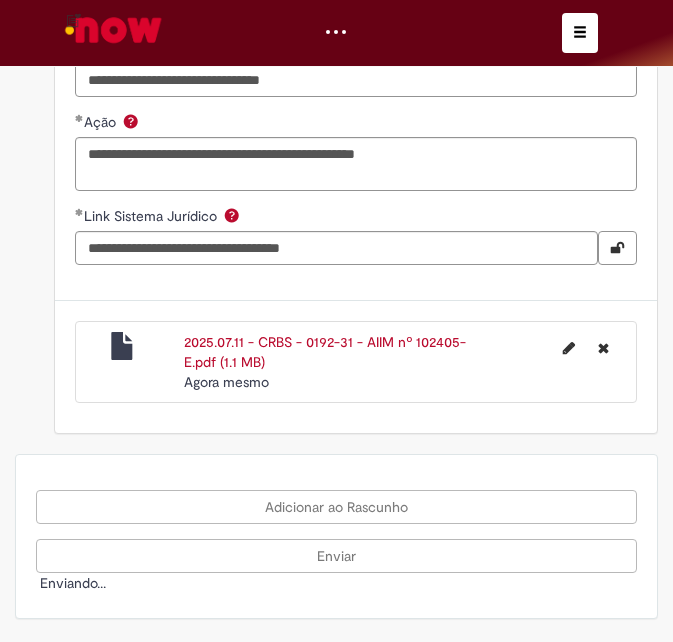 scroll, scrollTop: 2851, scrollLeft: 0, axis: vertical 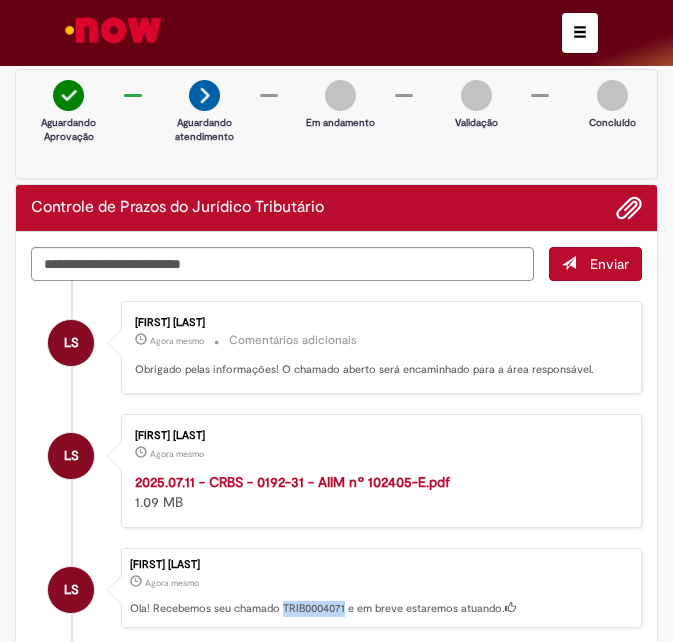 drag, startPoint x: 283, startPoint y: 608, endPoint x: 345, endPoint y: 608, distance: 62 